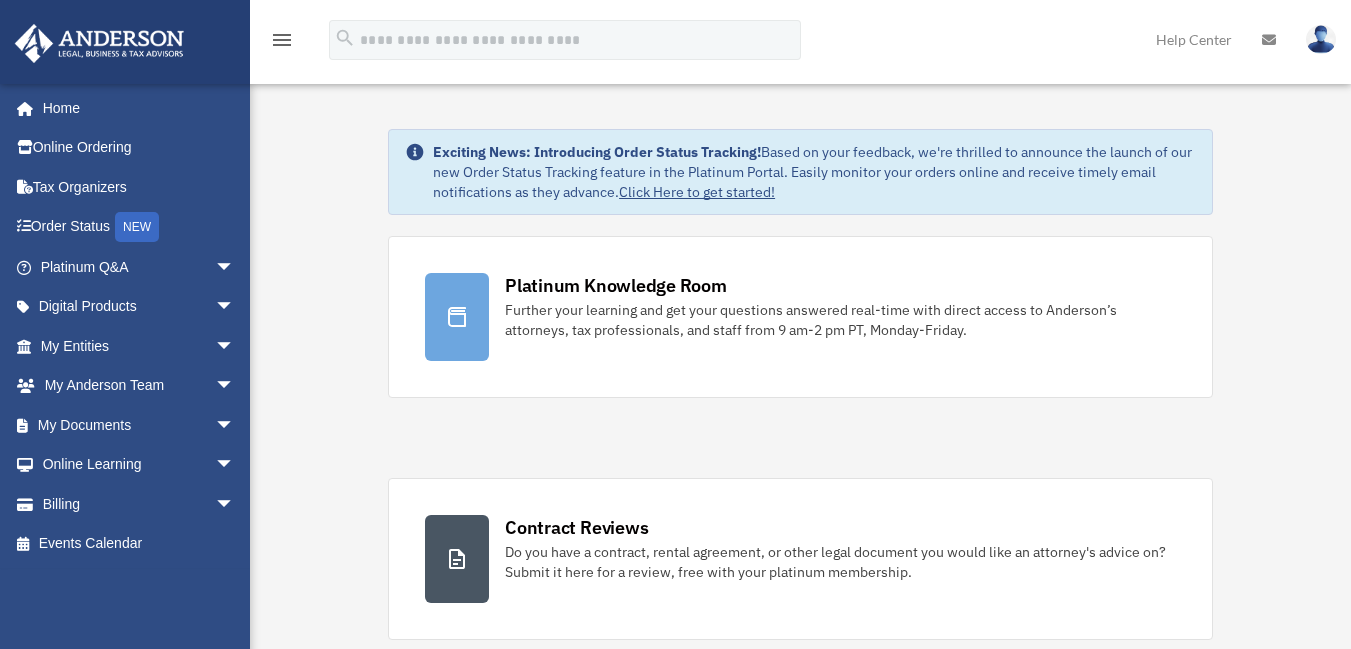 scroll, scrollTop: 0, scrollLeft: 0, axis: both 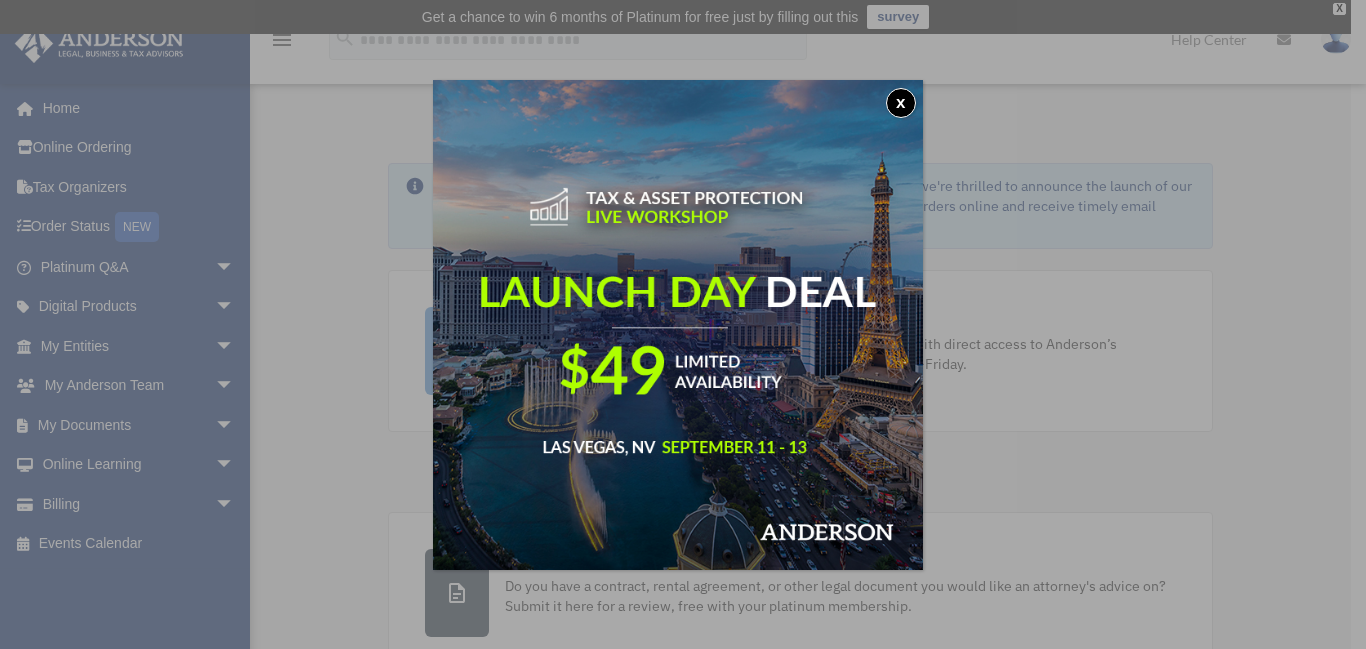 click on "x" at bounding box center (901, 103) 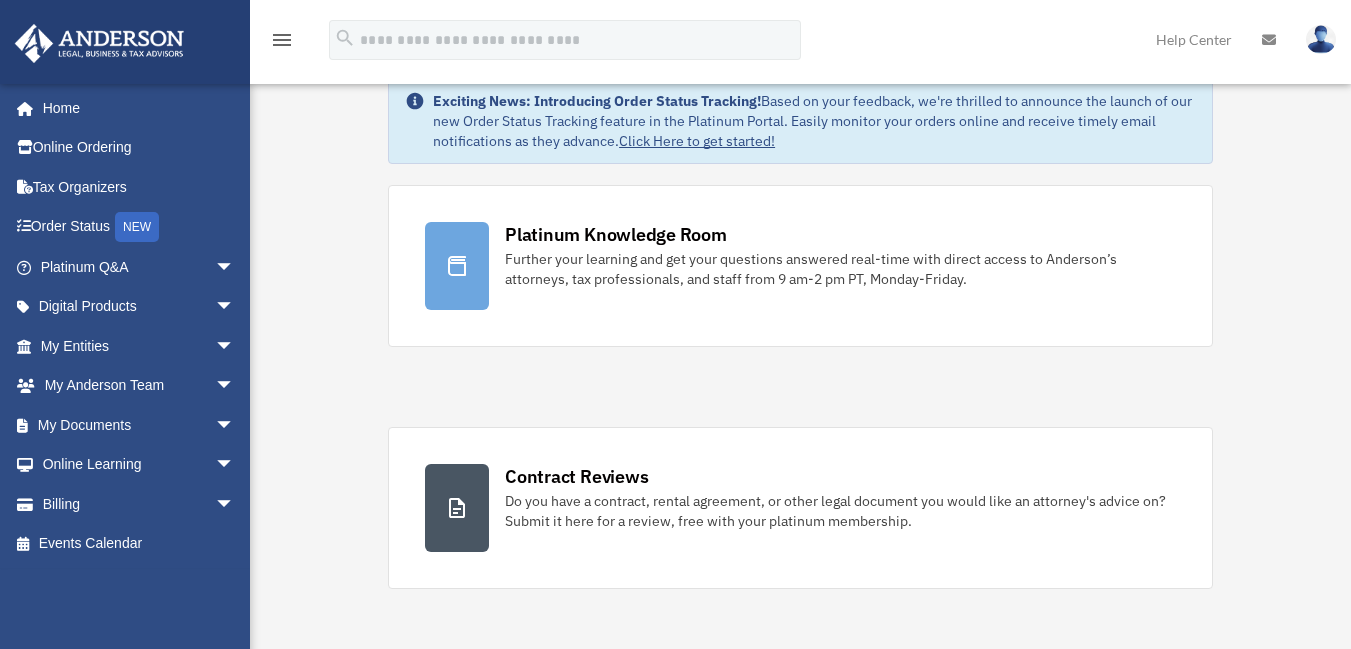 scroll, scrollTop: 200, scrollLeft: 0, axis: vertical 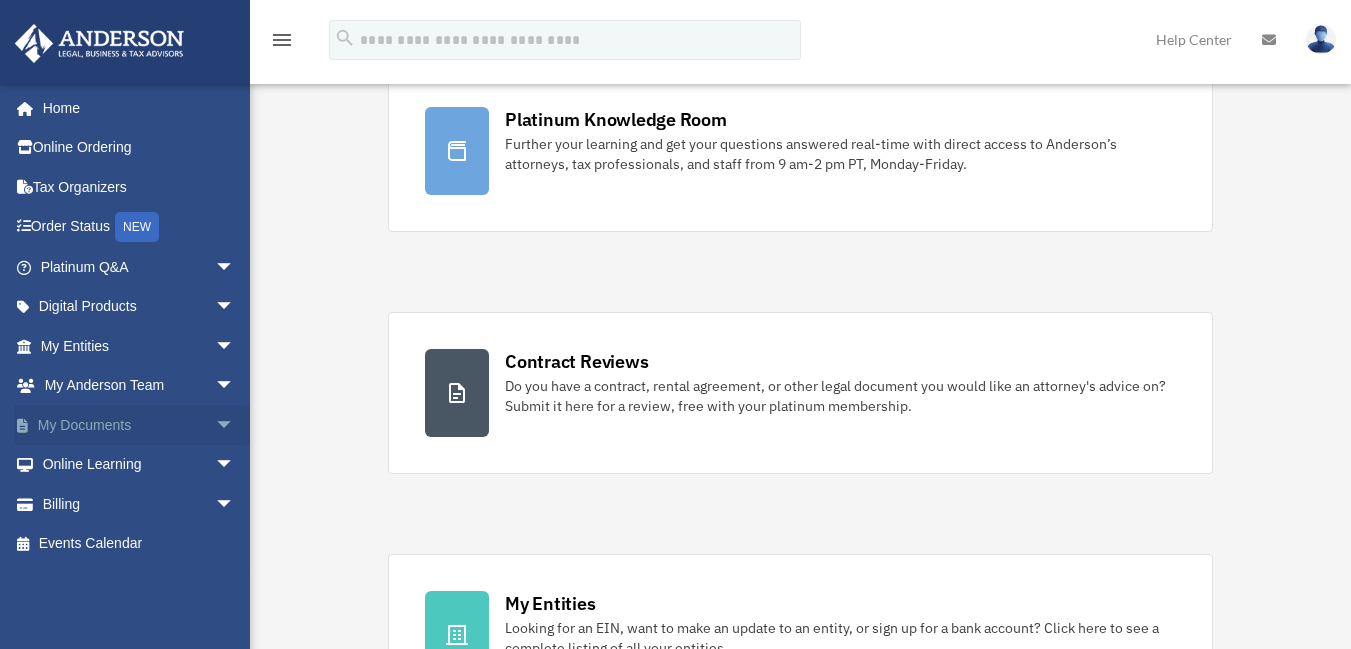 click on "My Documents arrow_drop_down" at bounding box center (139, 425) 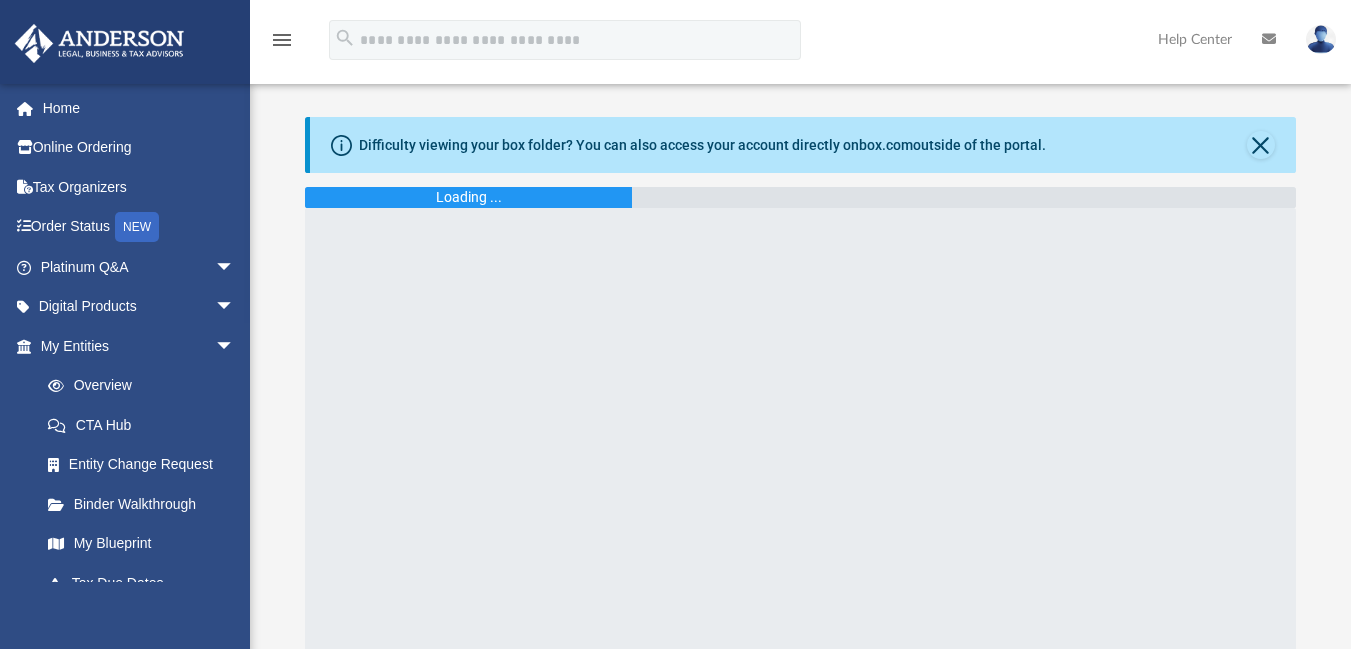 scroll, scrollTop: 0, scrollLeft: 0, axis: both 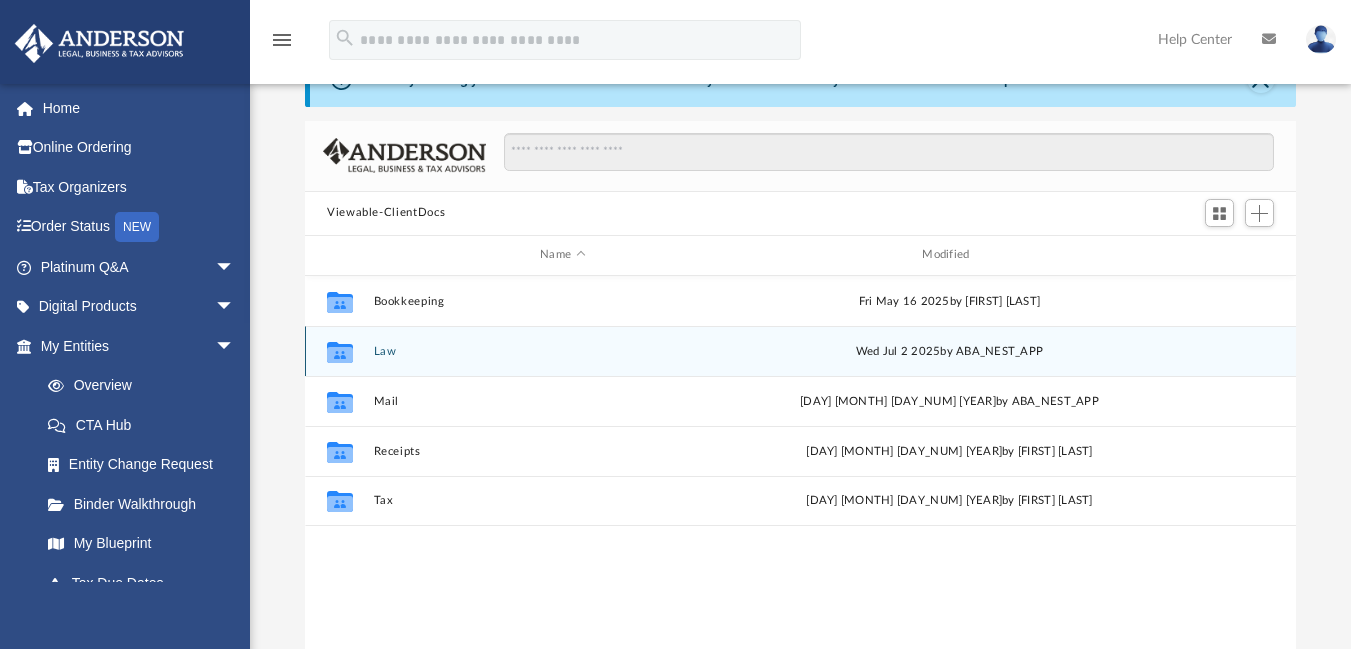 click 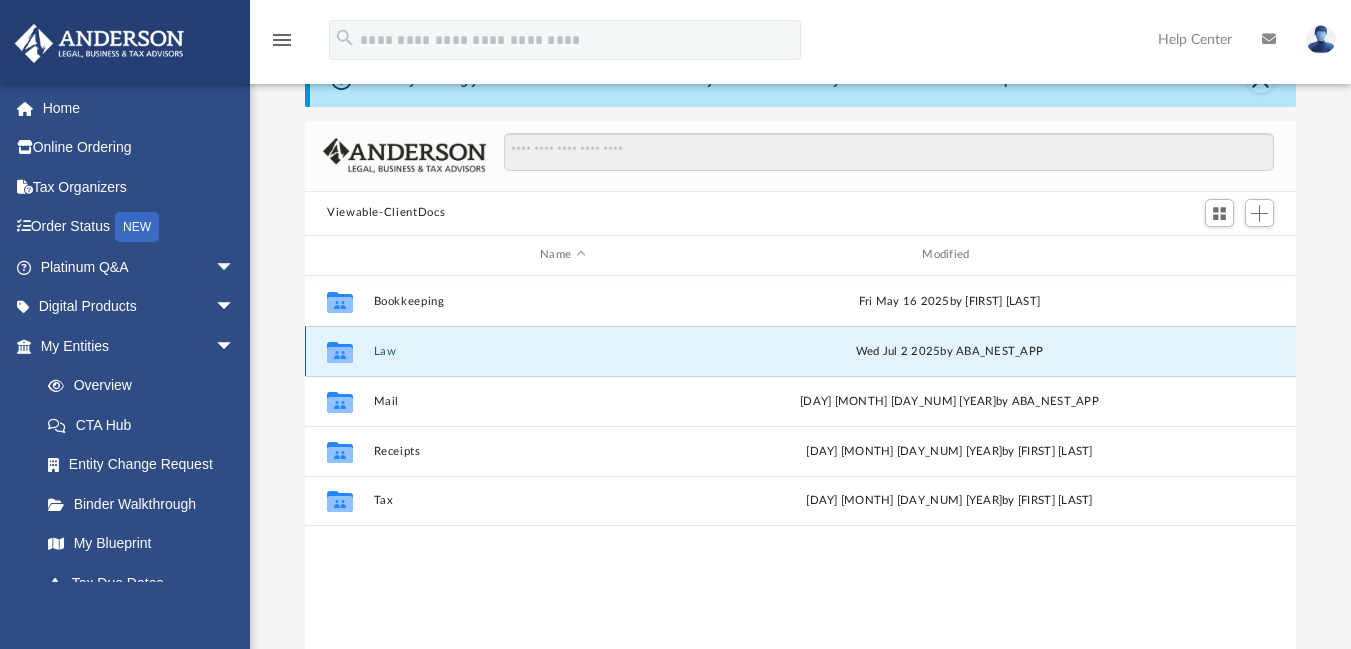 click on "Law" at bounding box center (563, 350) 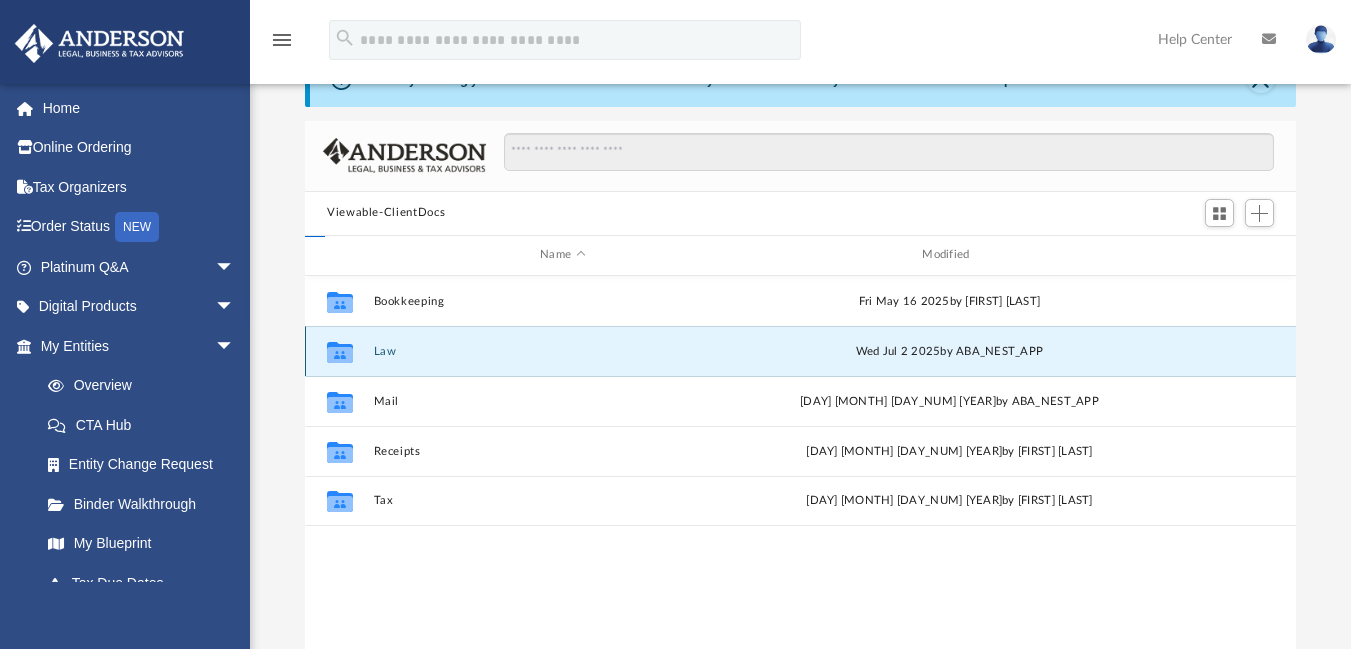 click on "Law" at bounding box center [563, 350] 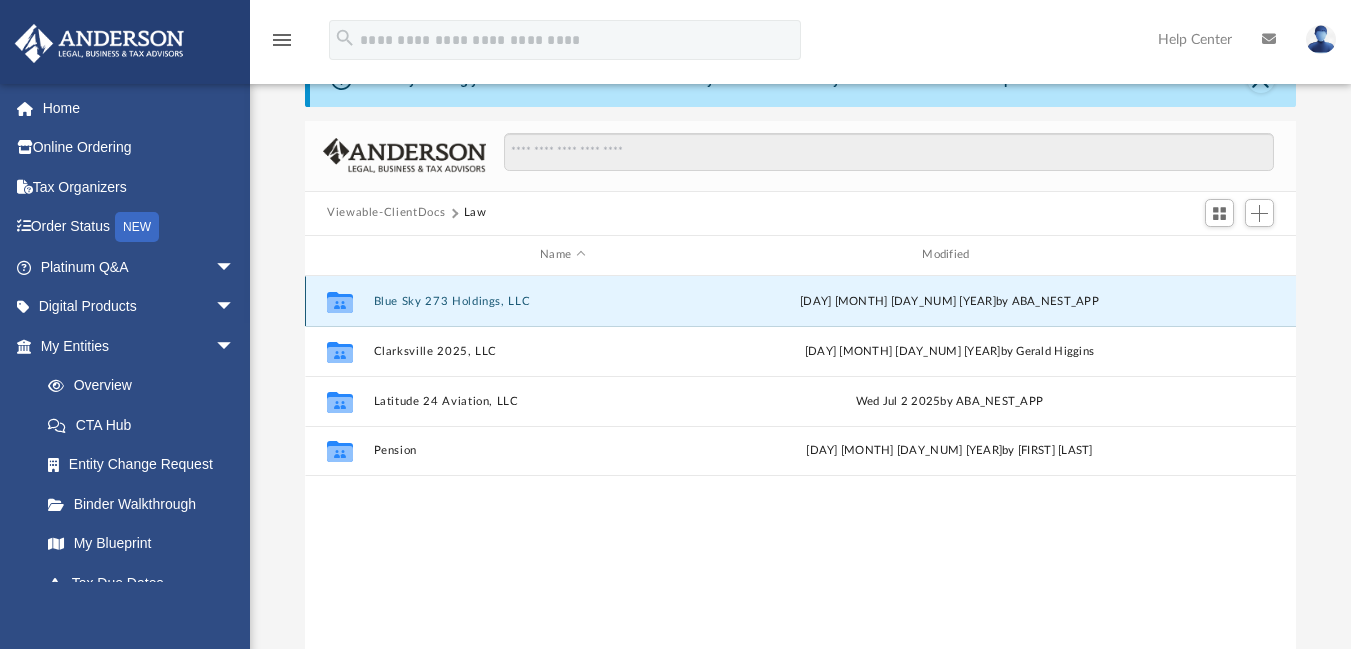 click on "Blue Sky 273 Holdings, LLC" at bounding box center (563, 300) 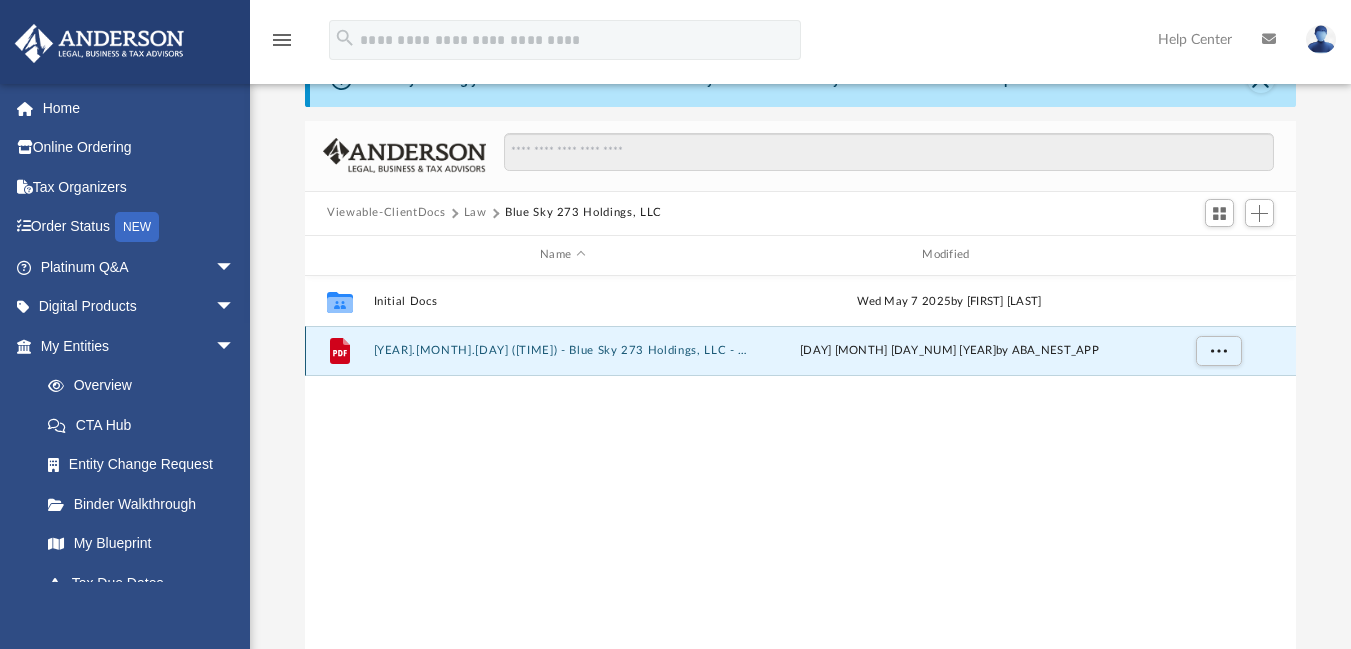 click on "2025.05.09 (14:45:35) - Blue Sky 273 Holdings, LLC - EIN Letter from IRS.pdf" at bounding box center (563, 350) 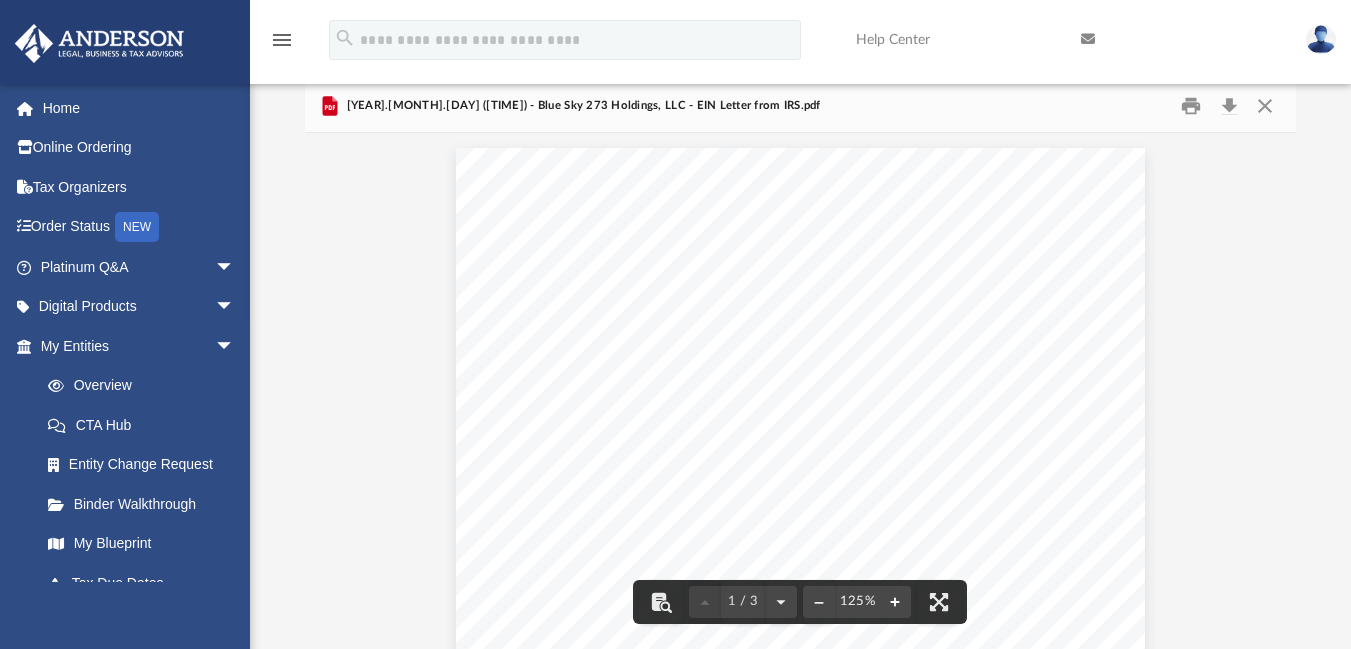 click at bounding box center (895, 602) 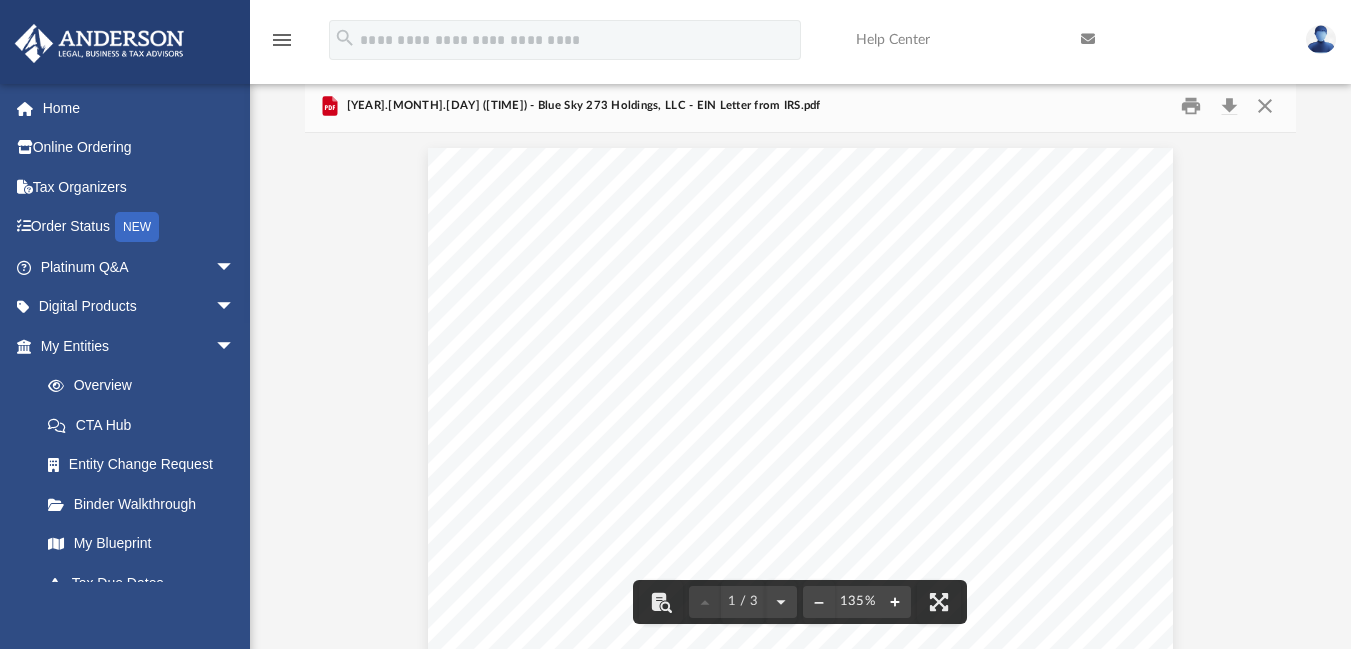 click at bounding box center [895, 602] 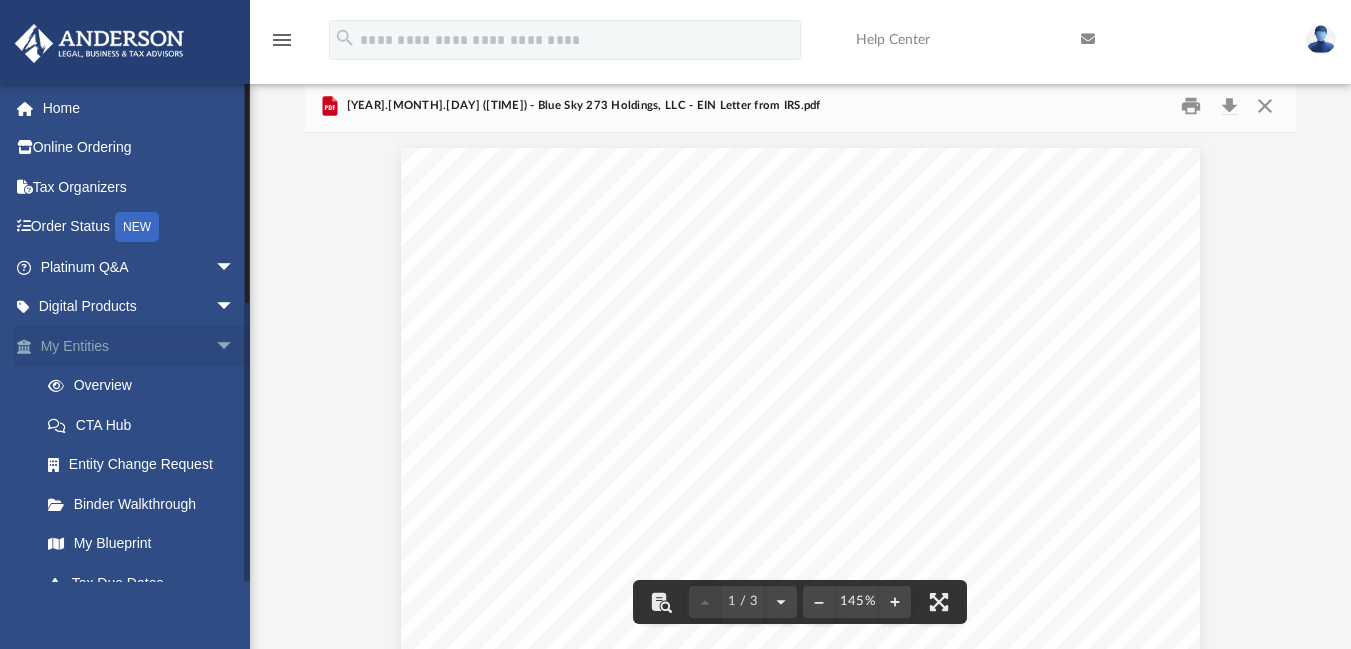 click on "My Entities arrow_drop_down" at bounding box center [139, 346] 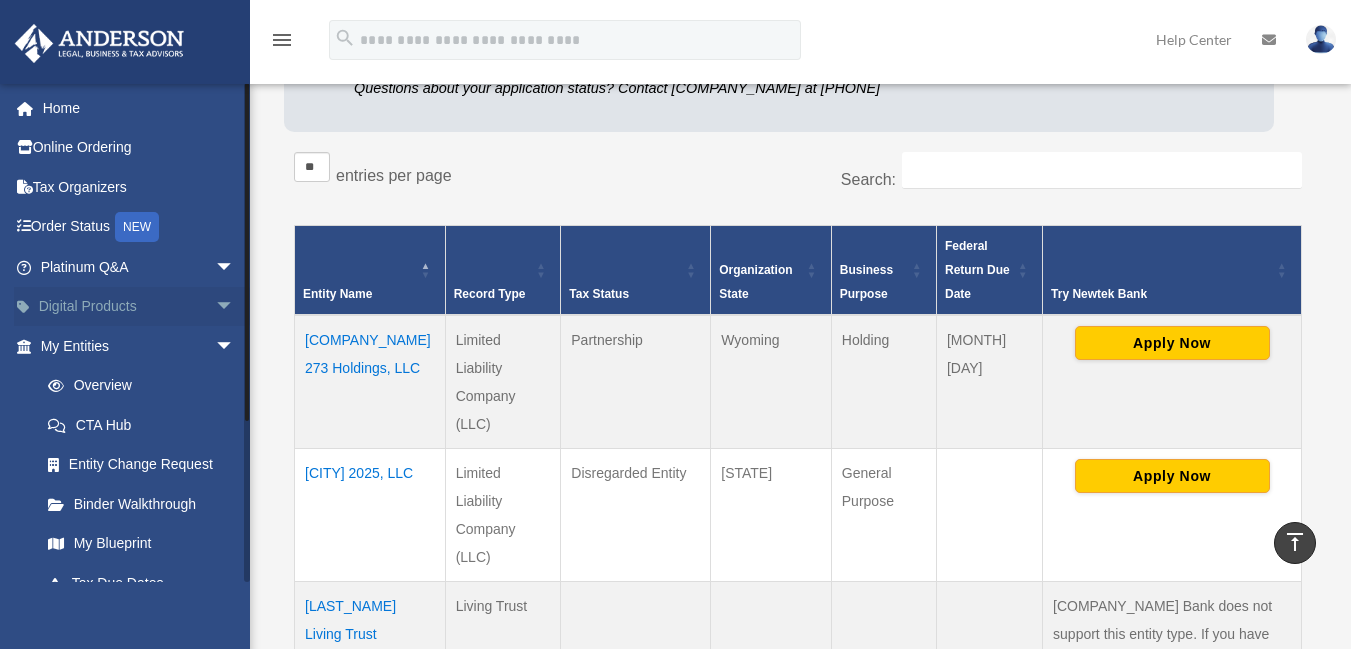 scroll, scrollTop: 300, scrollLeft: 0, axis: vertical 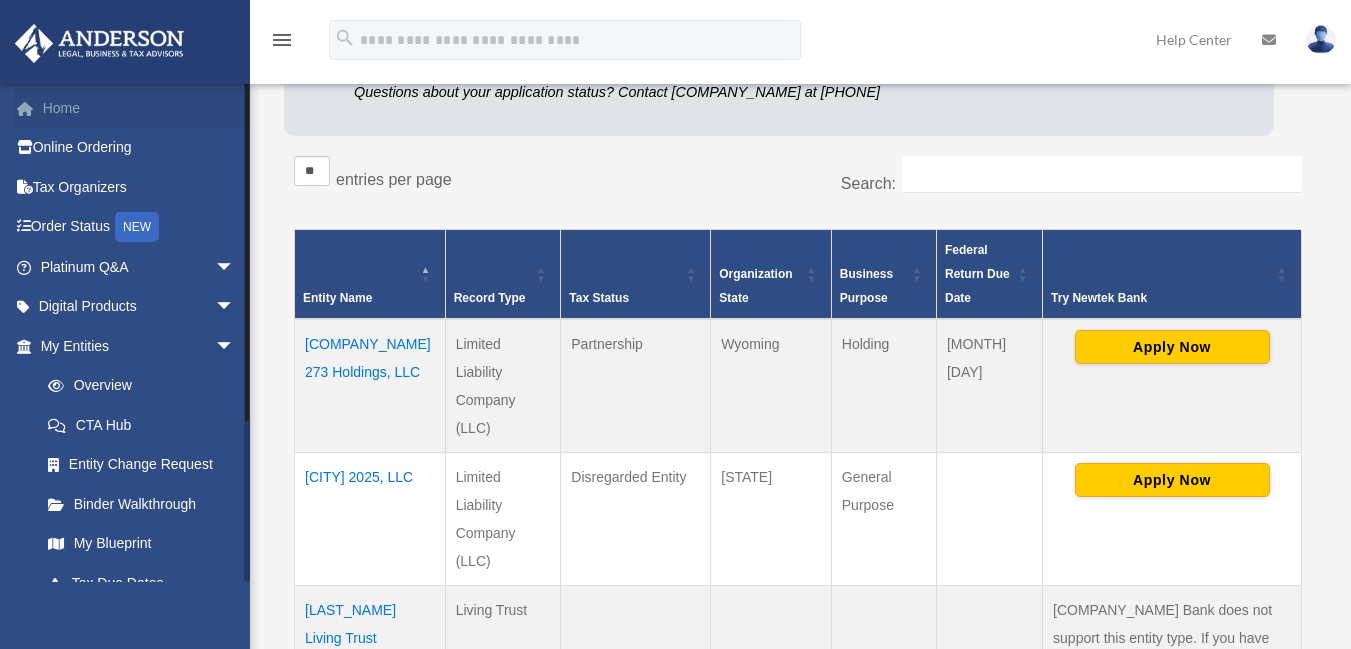 click on "Home" at bounding box center (139, 108) 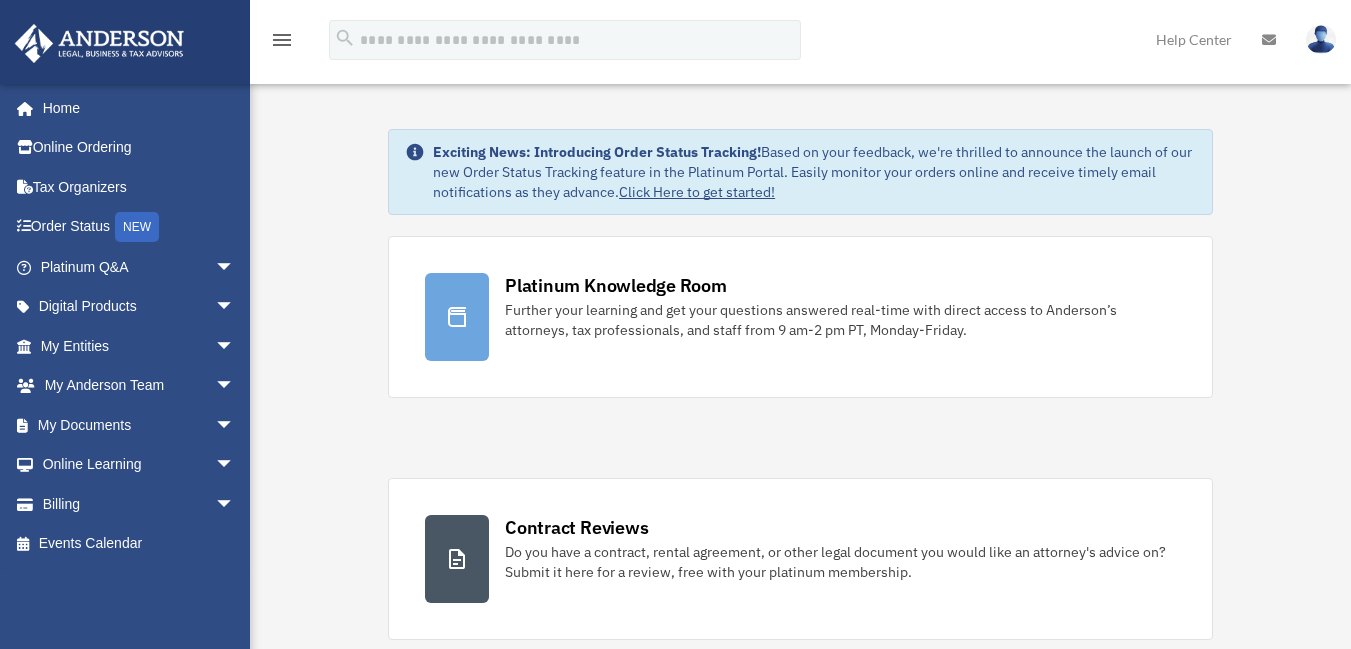 scroll, scrollTop: 0, scrollLeft: 0, axis: both 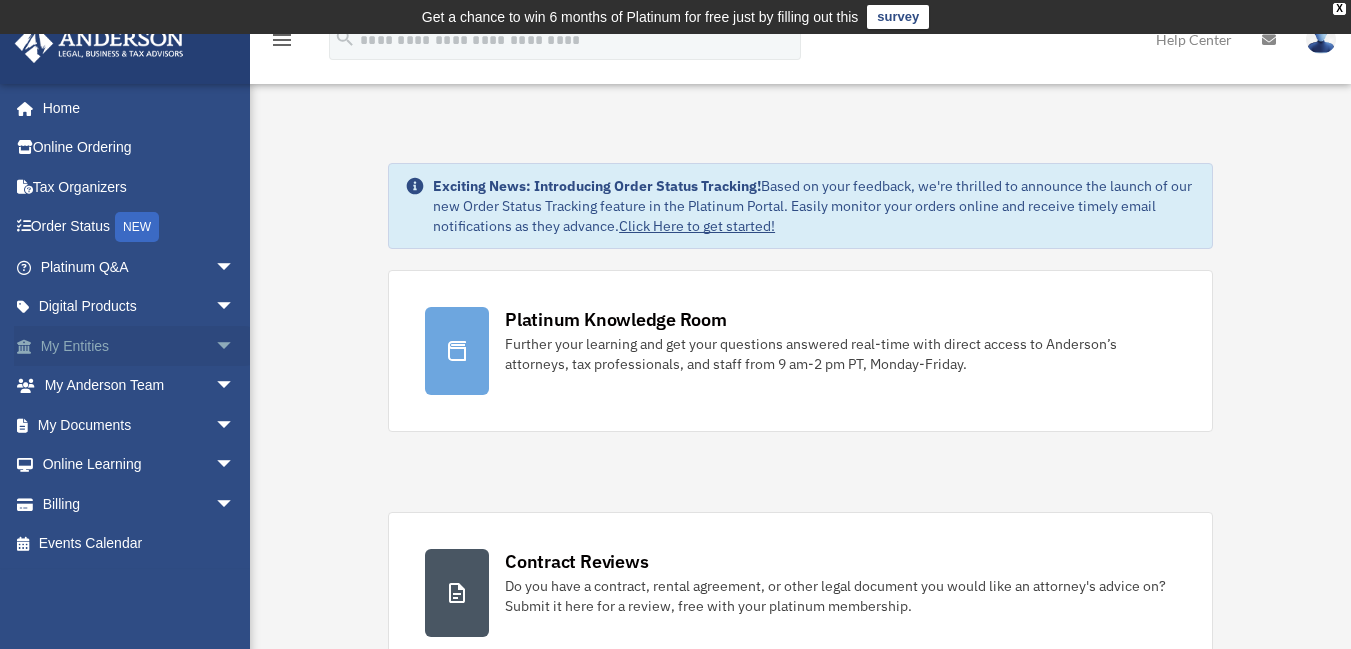 click on "My Entities arrow_drop_down" at bounding box center (139, 346) 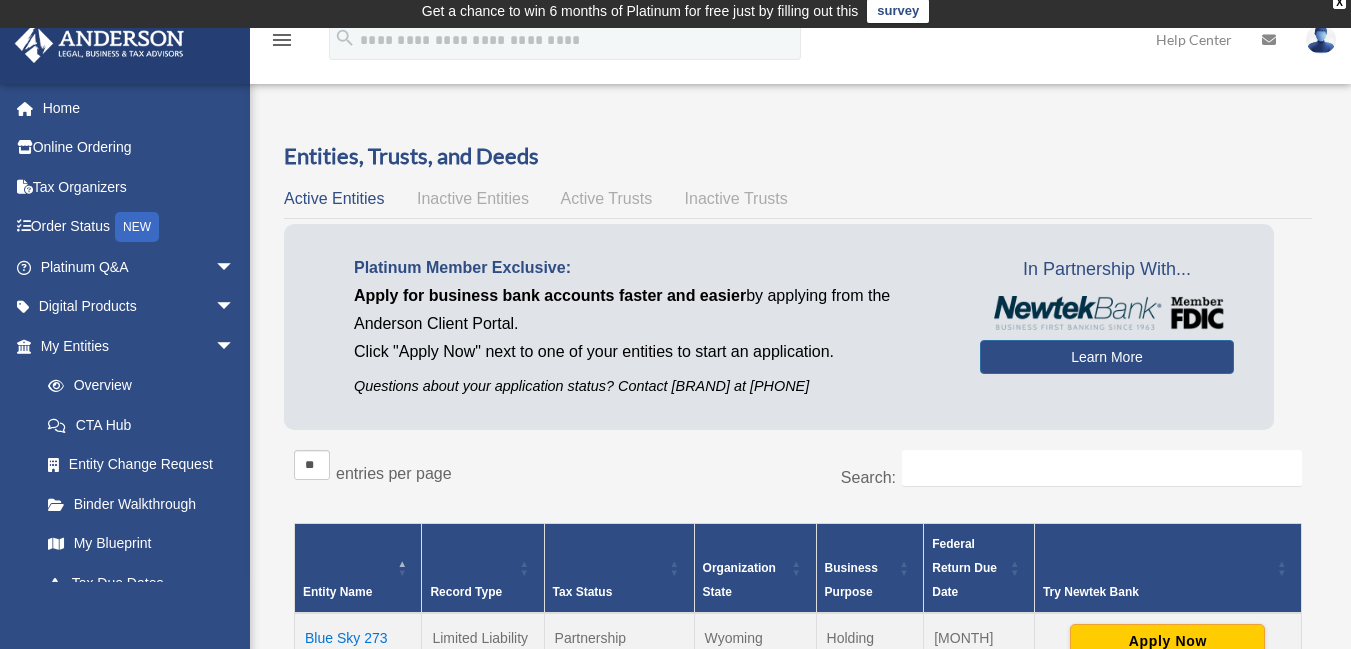 scroll, scrollTop: 0, scrollLeft: 0, axis: both 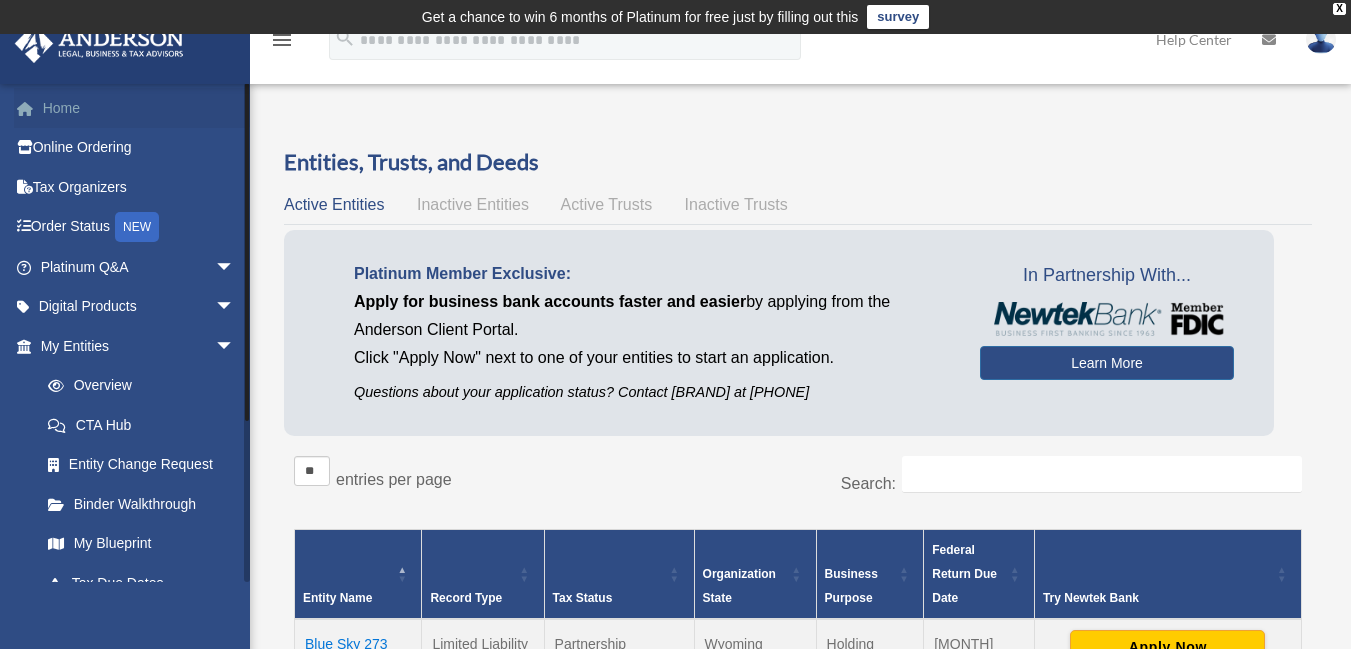 click on "Home" at bounding box center (139, 108) 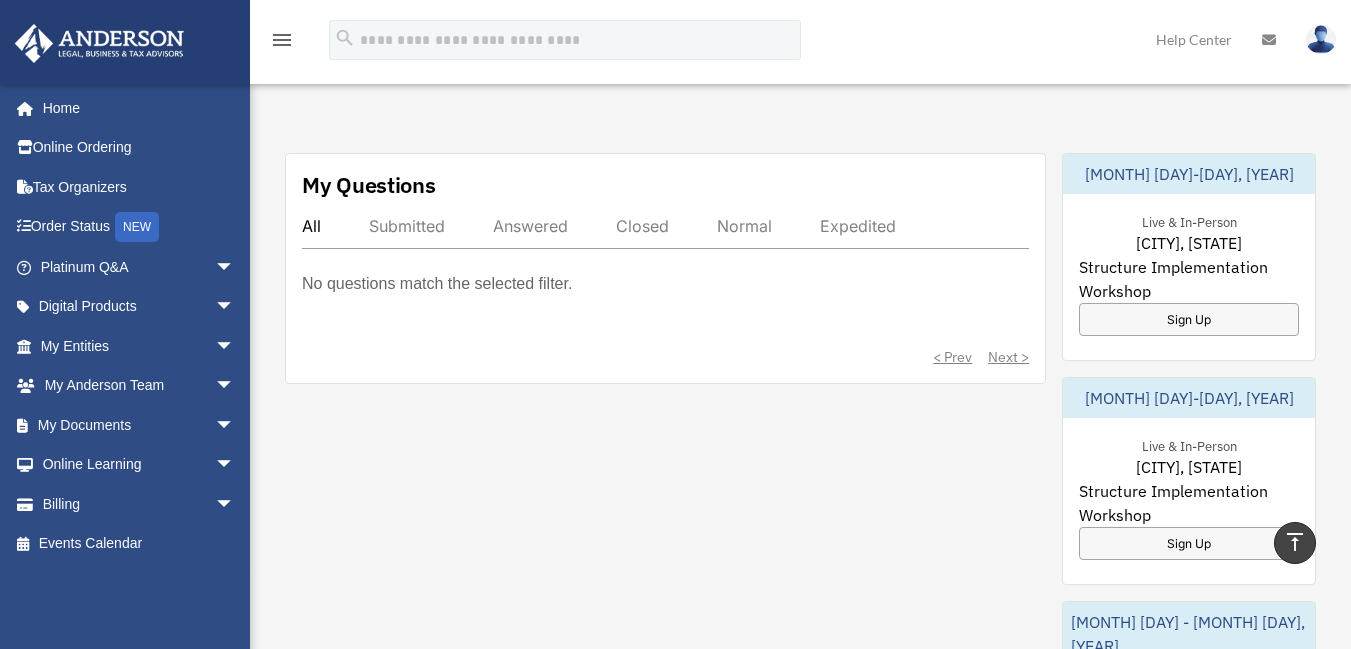 scroll, scrollTop: 1127, scrollLeft: 0, axis: vertical 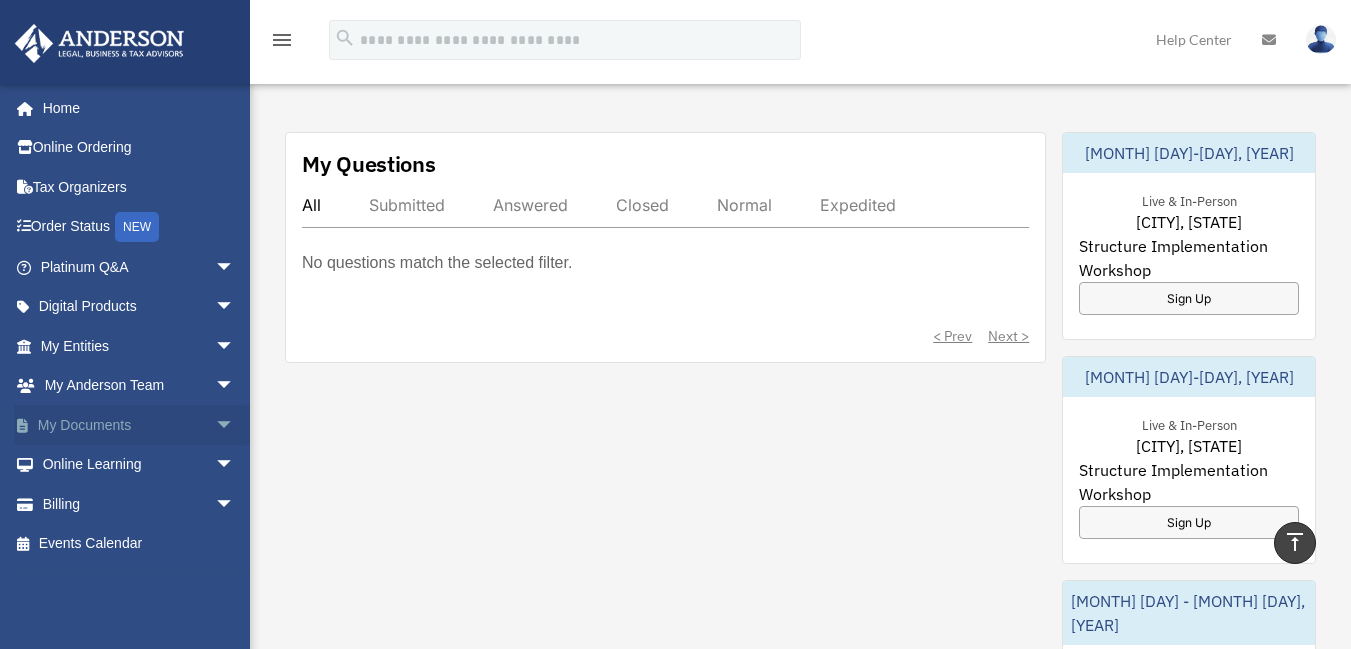 click on "My Documents arrow_drop_down" at bounding box center [139, 425] 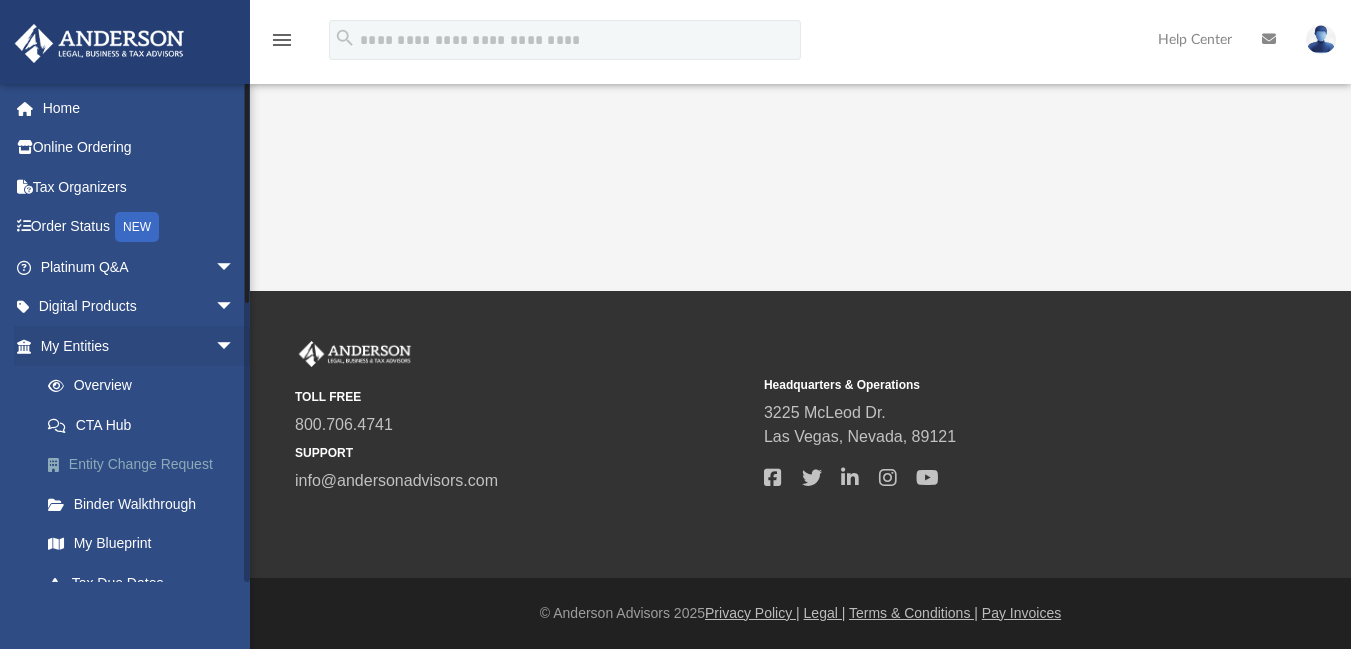scroll, scrollTop: 0, scrollLeft: 0, axis: both 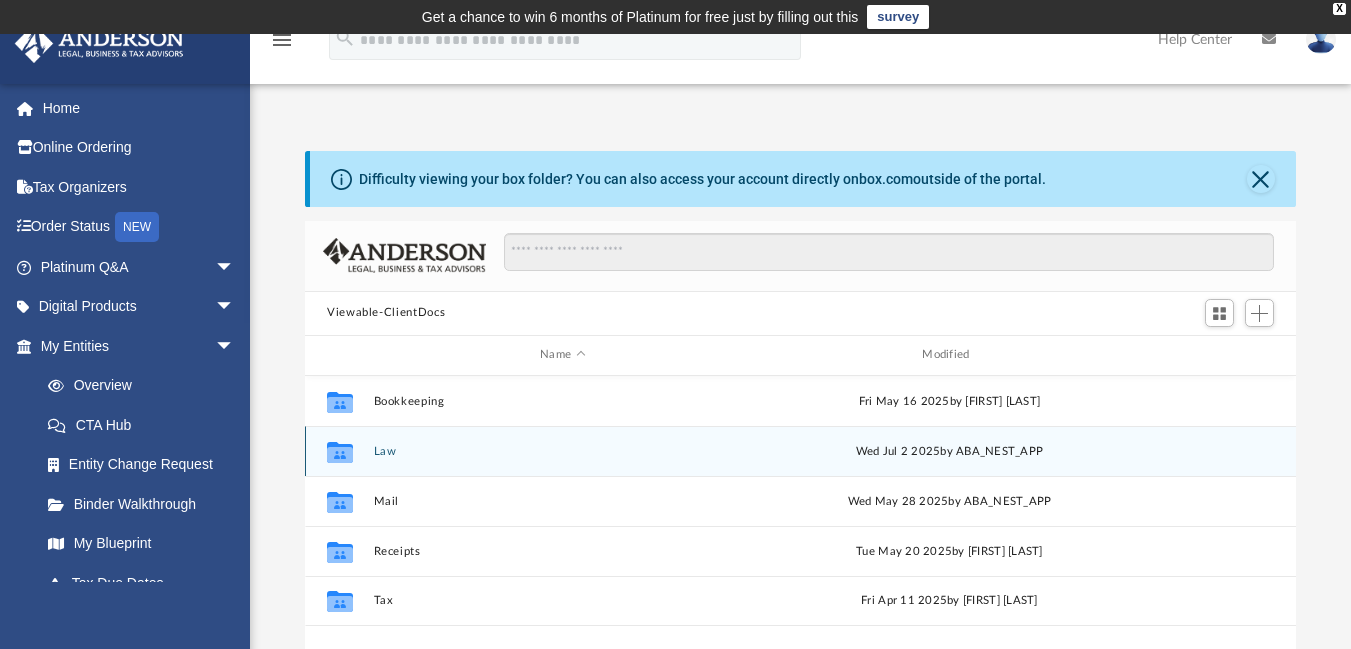 click on "Law" at bounding box center (563, 450) 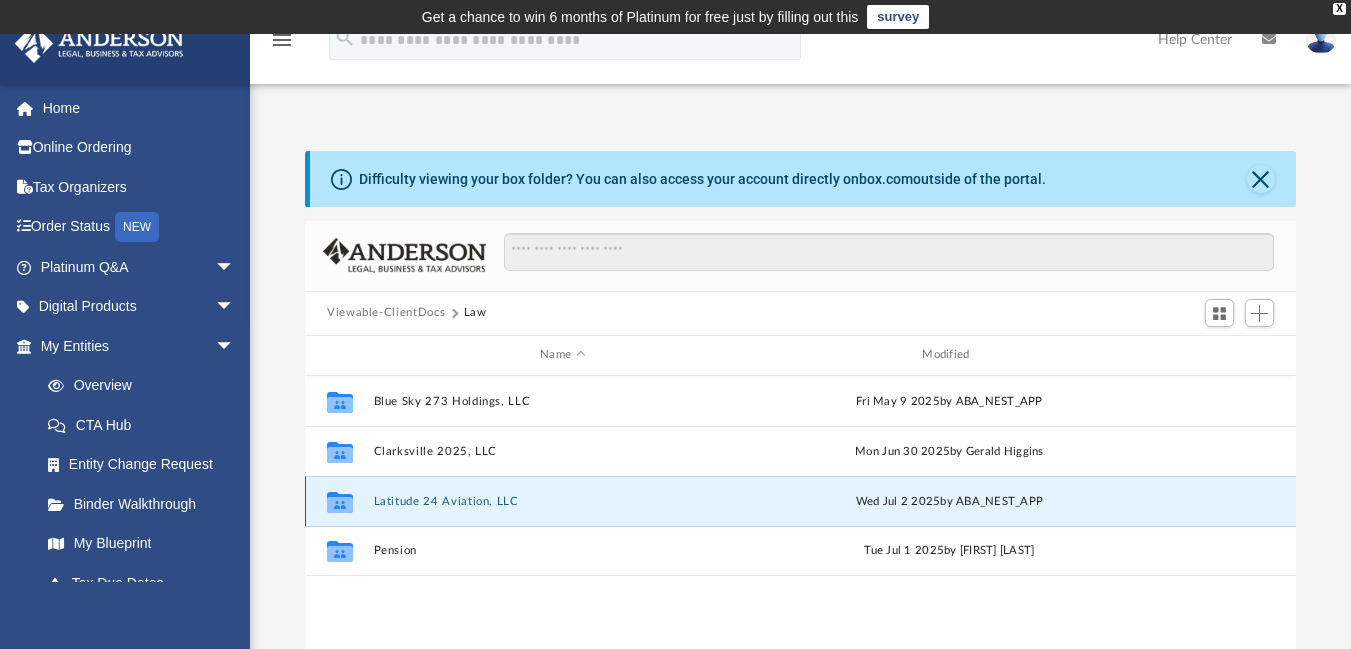 click on "Latitude 24 Aviation, LLC" at bounding box center (563, 500) 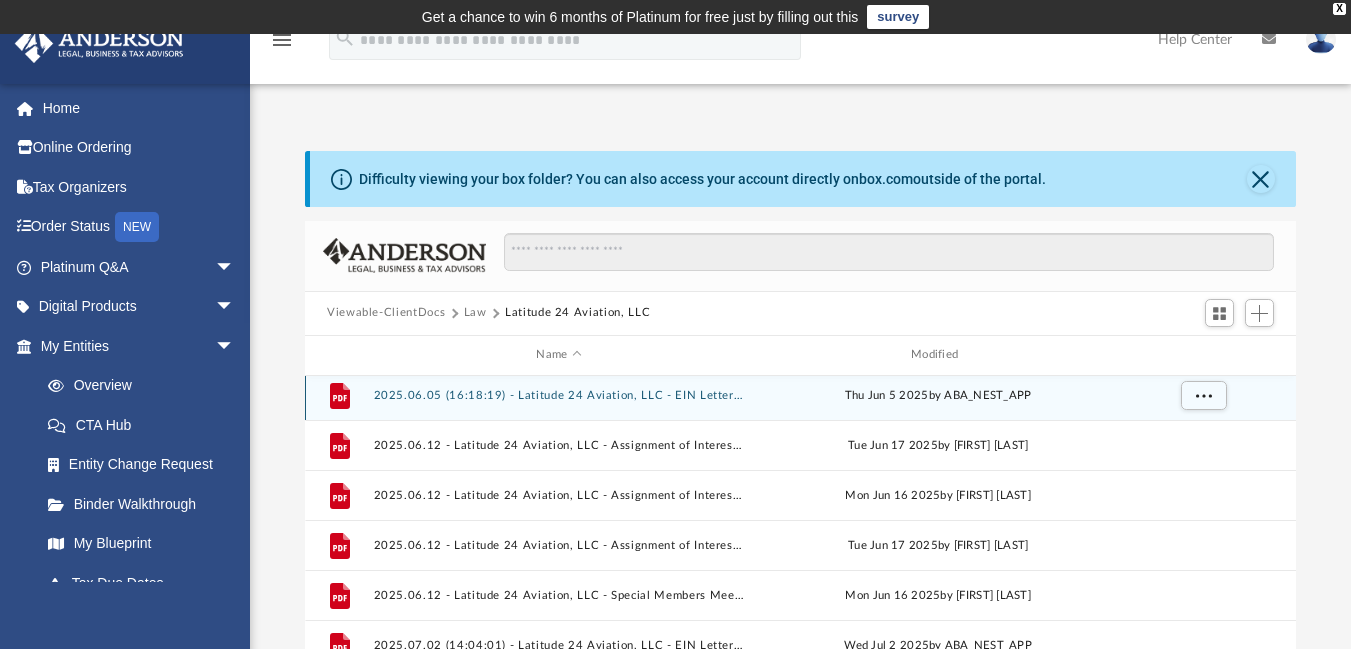 scroll, scrollTop: 86, scrollLeft: 0, axis: vertical 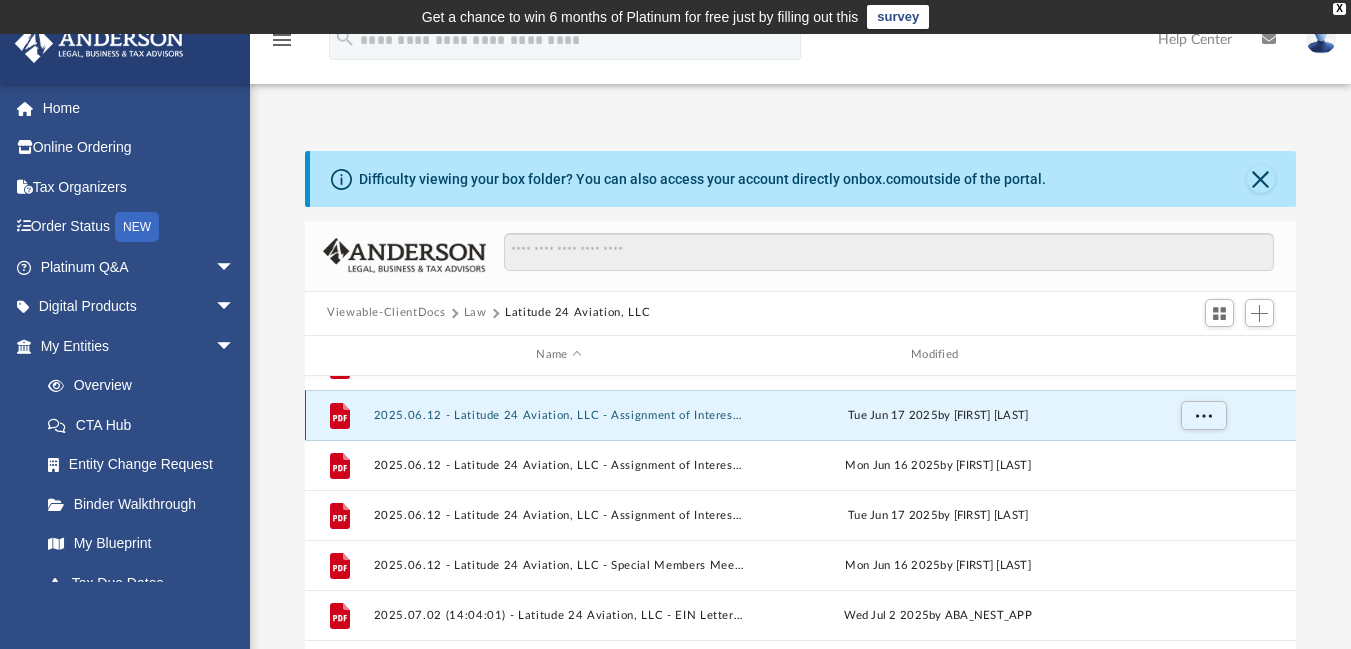 click on "2025.06.12 - Latitude 24 Aviation, LLC - Assignment of Interest - DocuSigned.pdf" at bounding box center (559, 414) 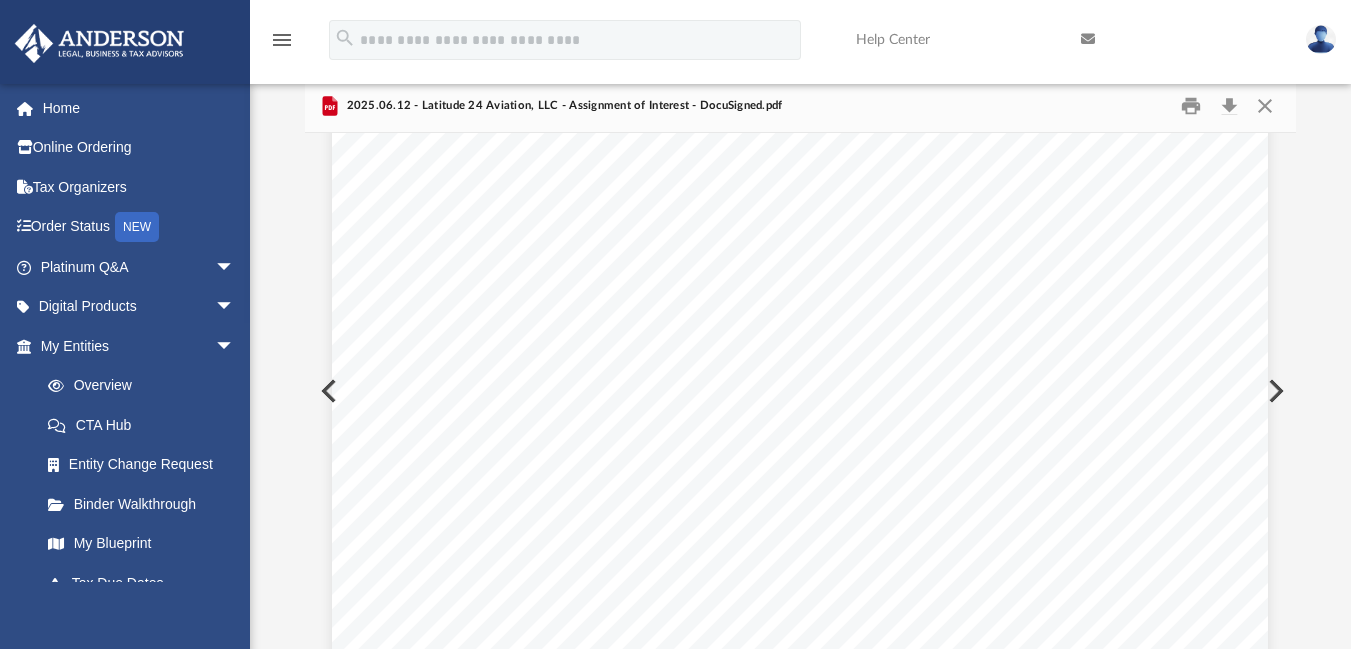 scroll, scrollTop: 0, scrollLeft: 0, axis: both 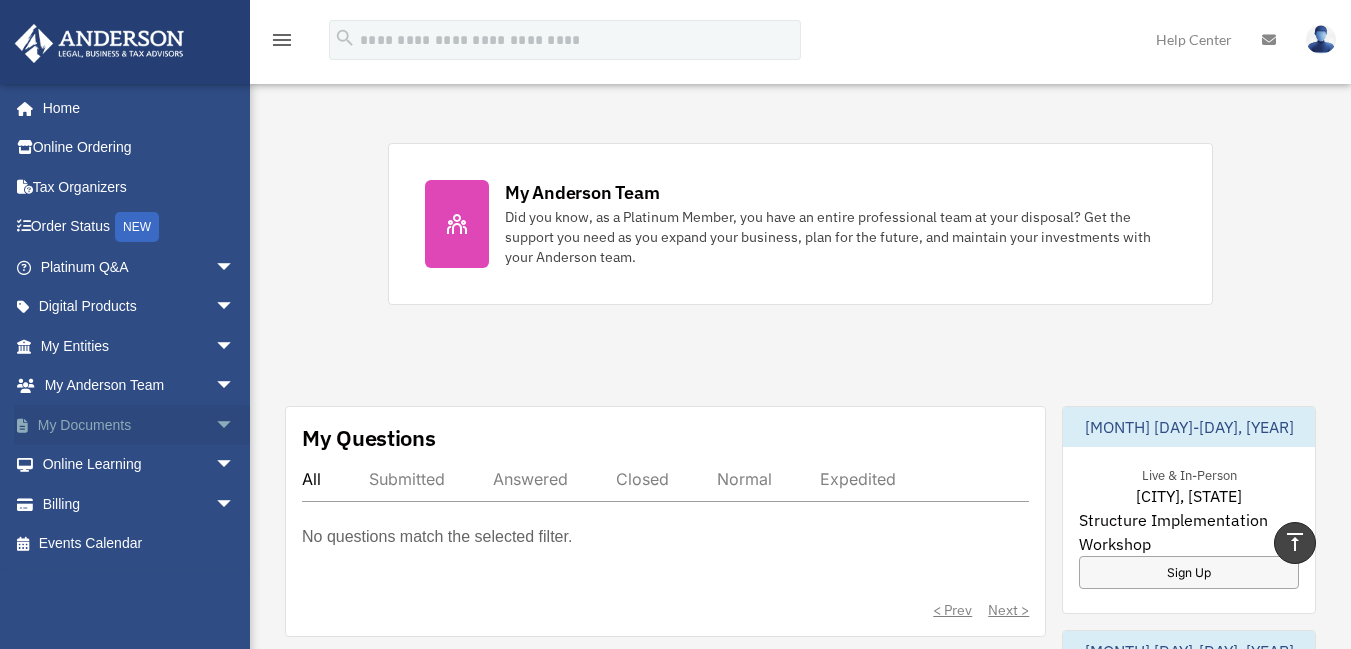 click on "My Documents arrow_drop_down" at bounding box center [139, 425] 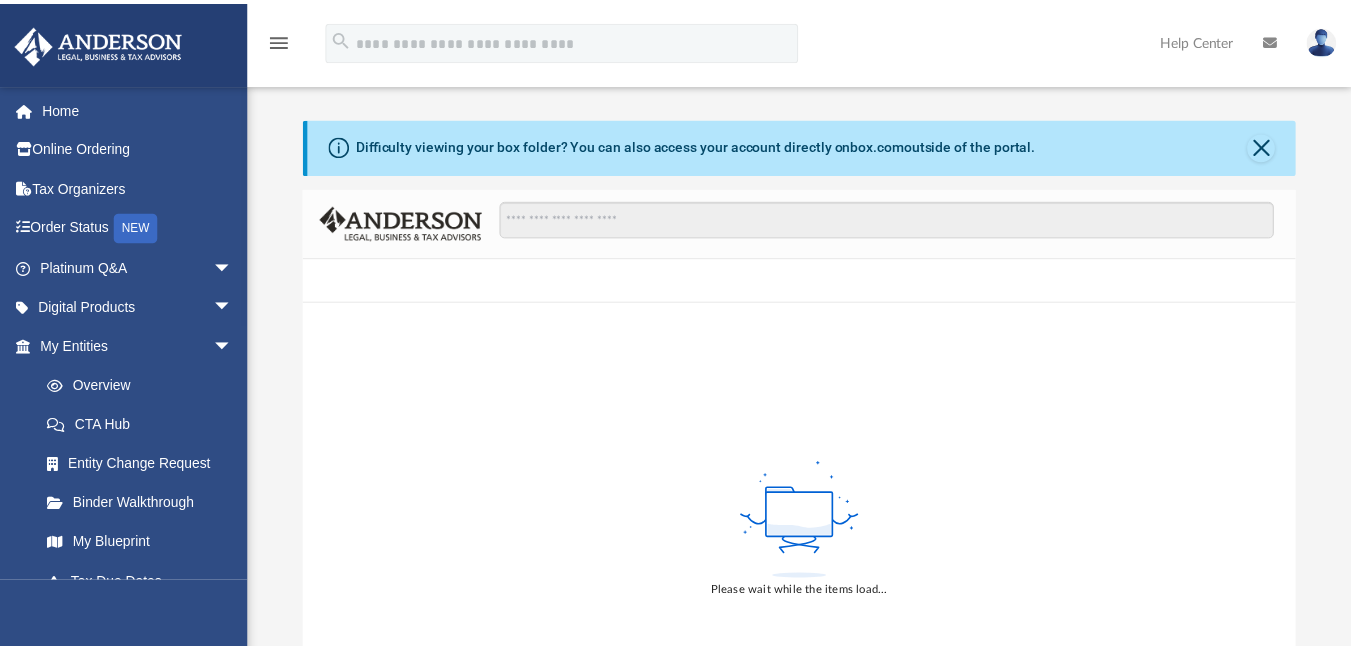 scroll, scrollTop: 0, scrollLeft: 0, axis: both 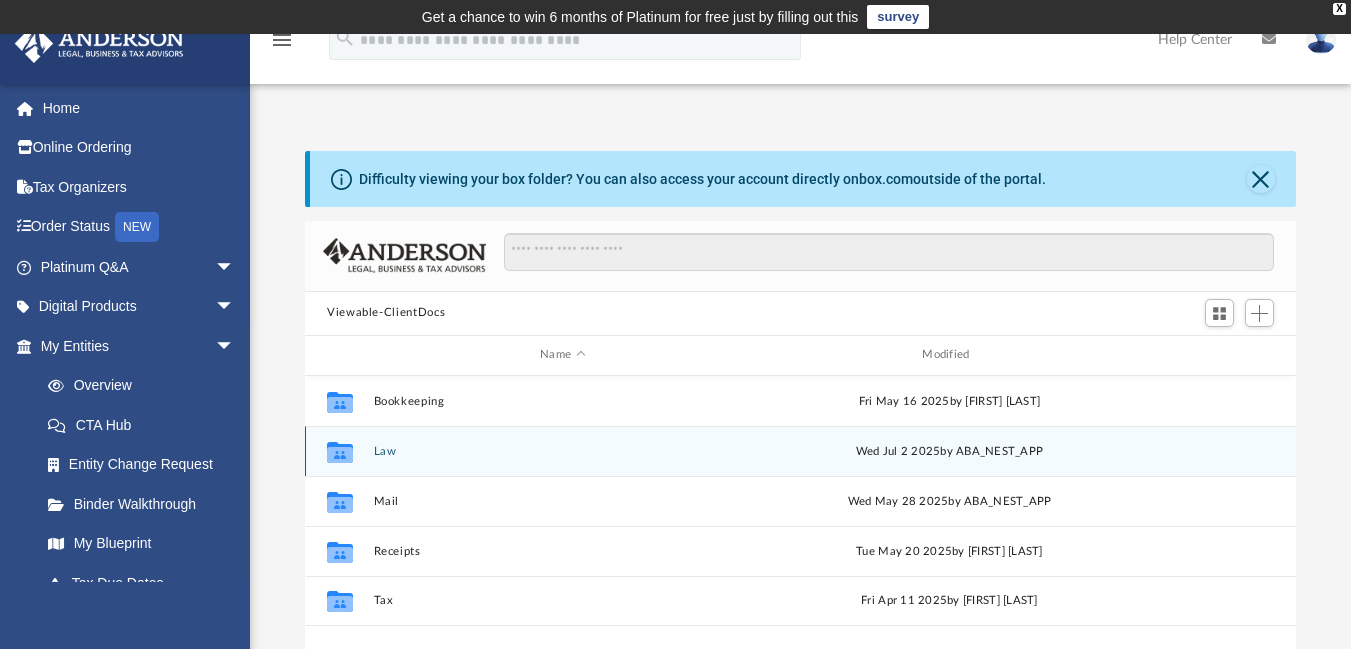 click on "Collaborated Folder" 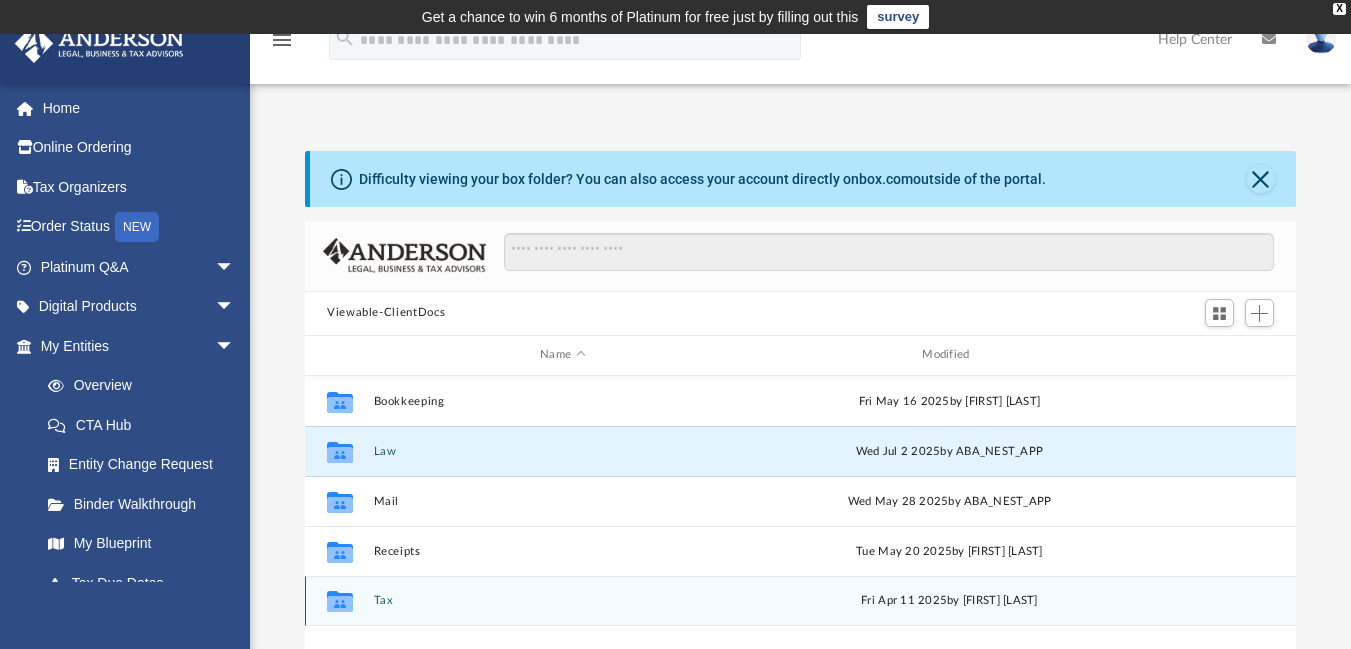 click on "Tax" at bounding box center (563, 600) 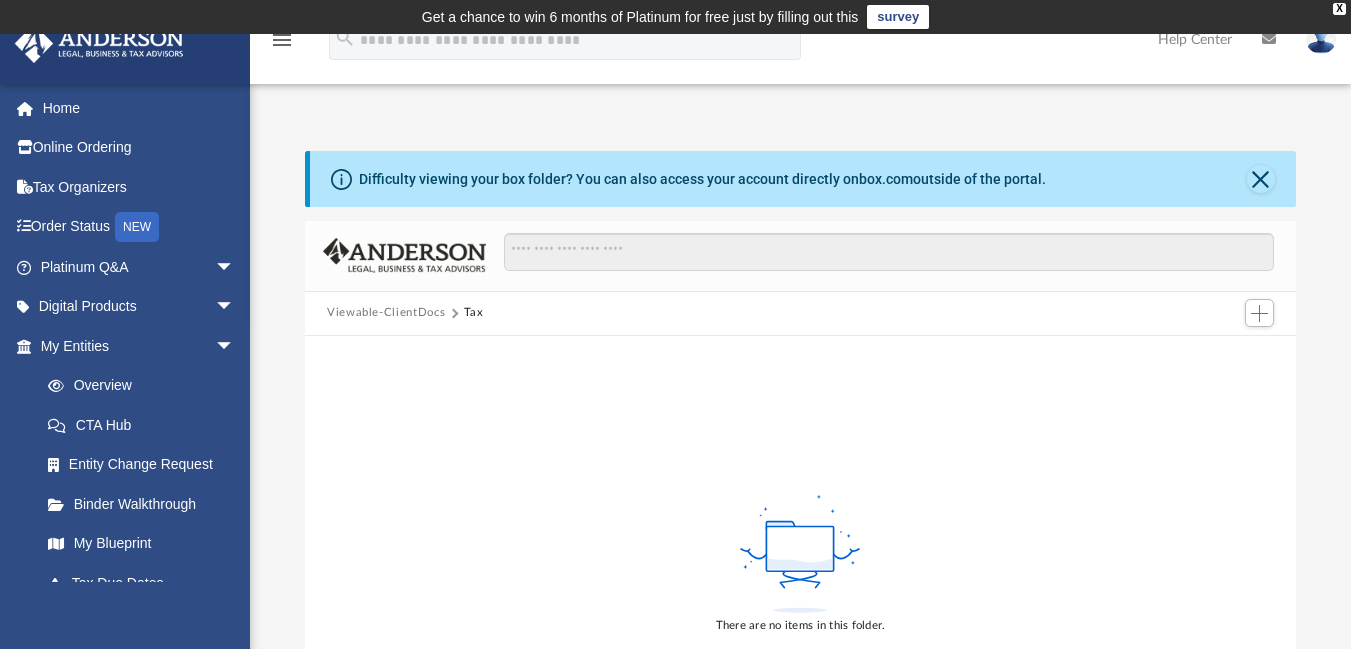 click on "Viewable-ClientDocs" at bounding box center (386, 313) 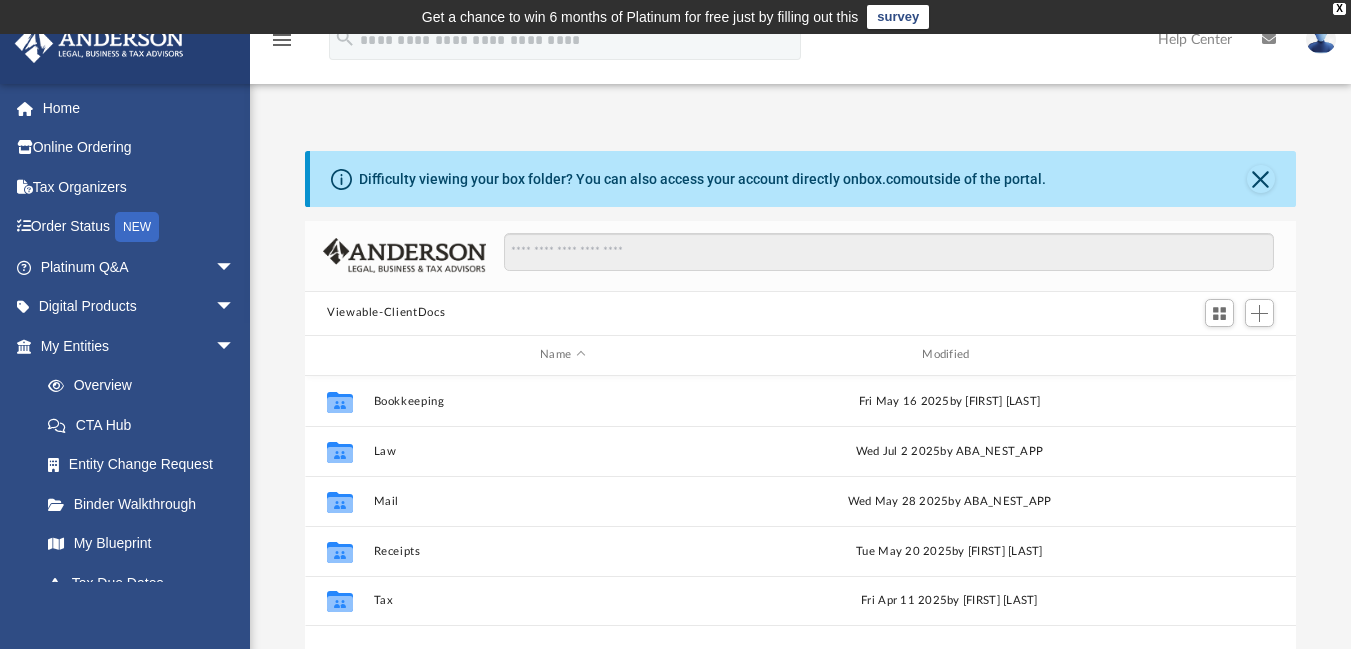 scroll, scrollTop: 16, scrollLeft: 16, axis: both 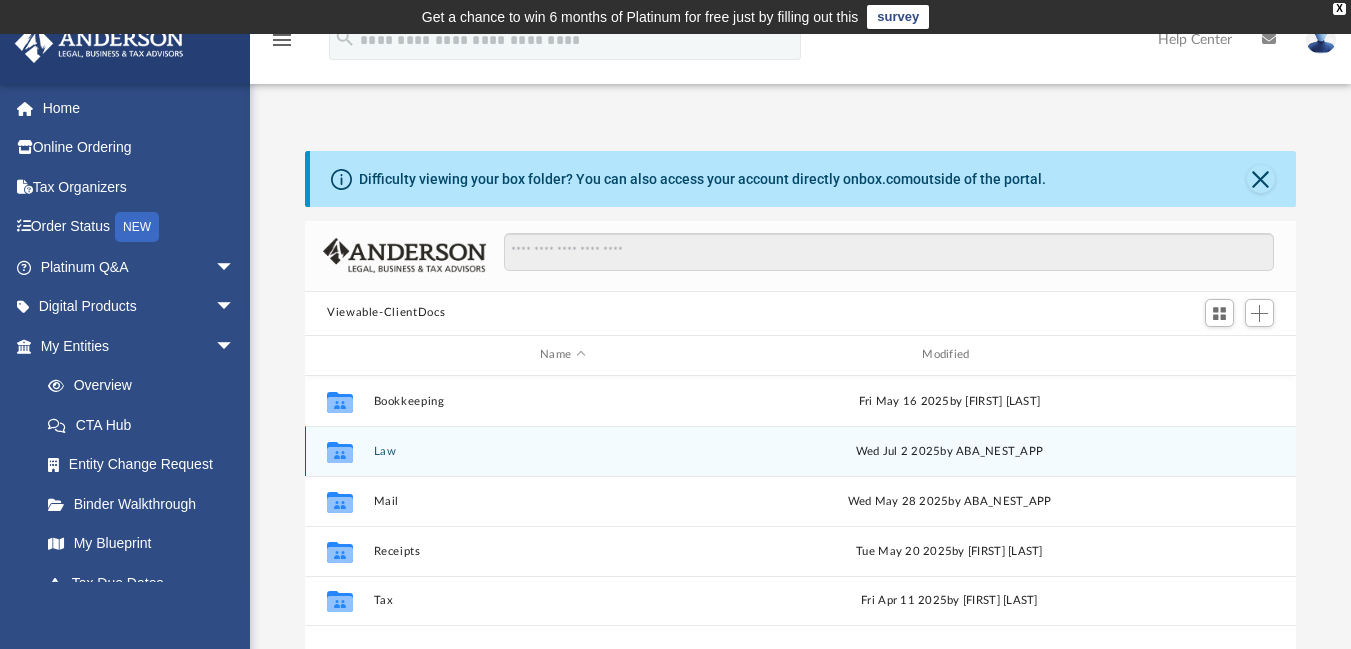 click on "Law" at bounding box center (563, 450) 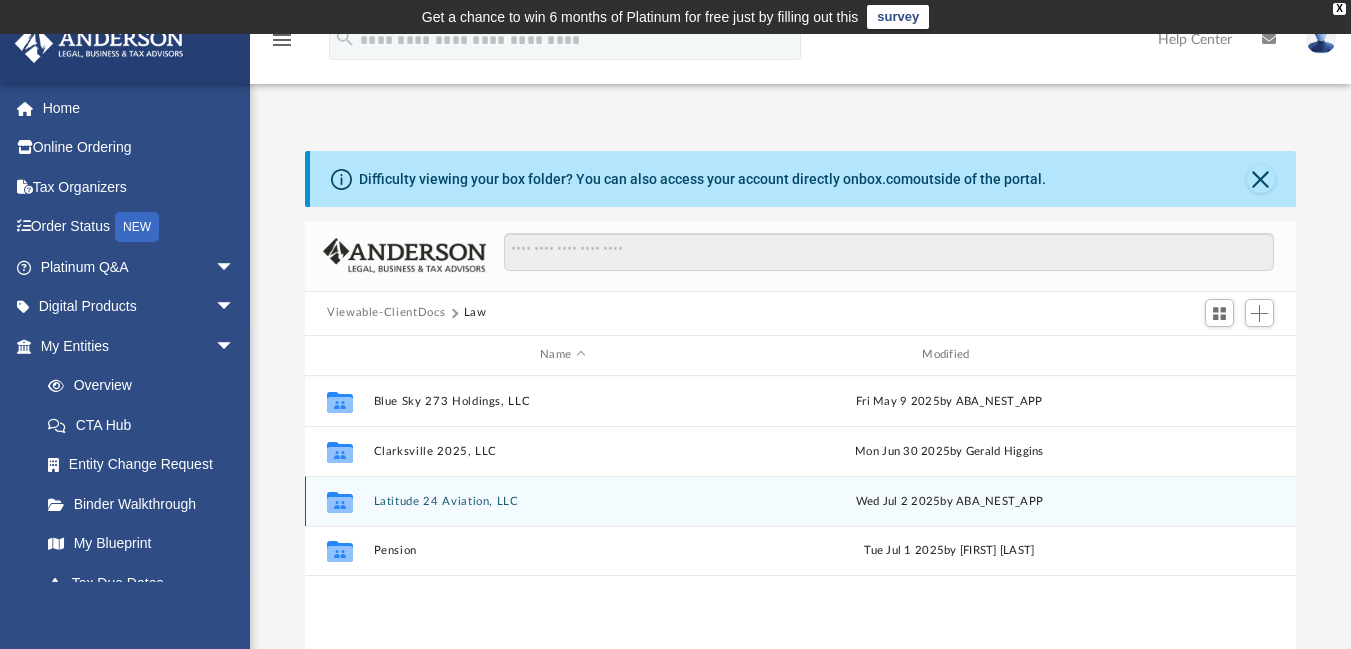 click on "Latitude 24 Aviation, LLC" at bounding box center [563, 500] 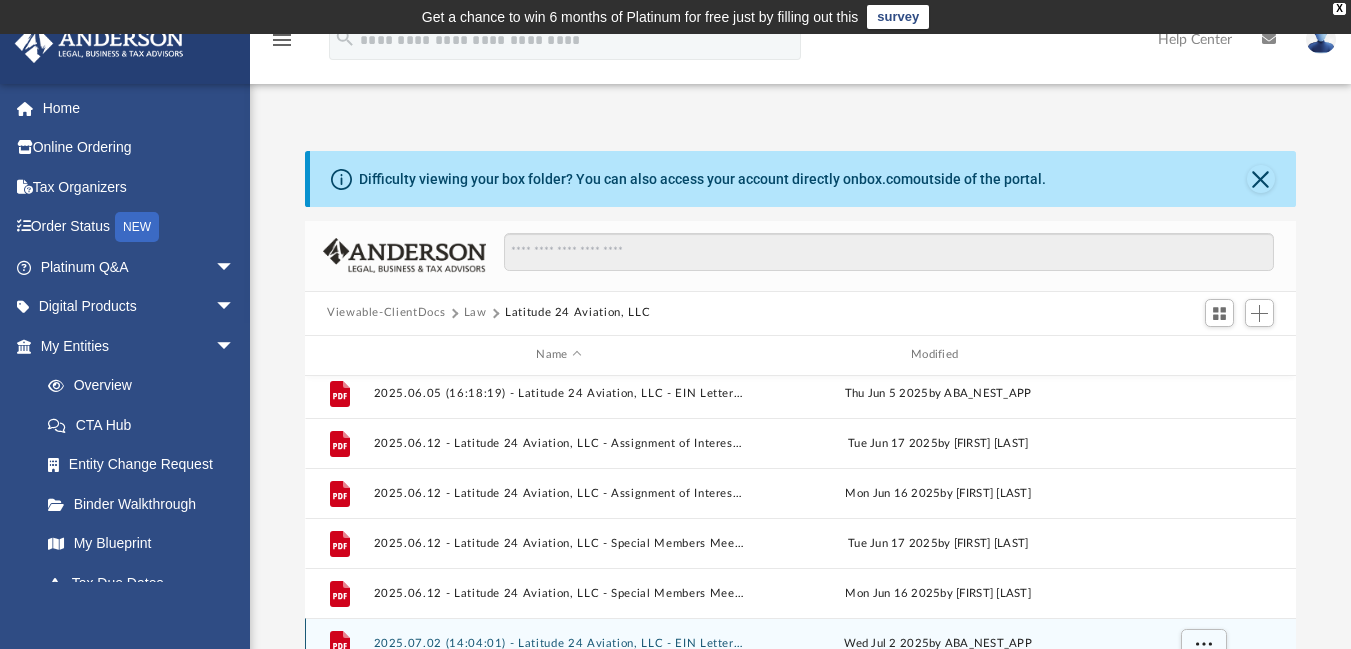 scroll, scrollTop: 86, scrollLeft: 0, axis: vertical 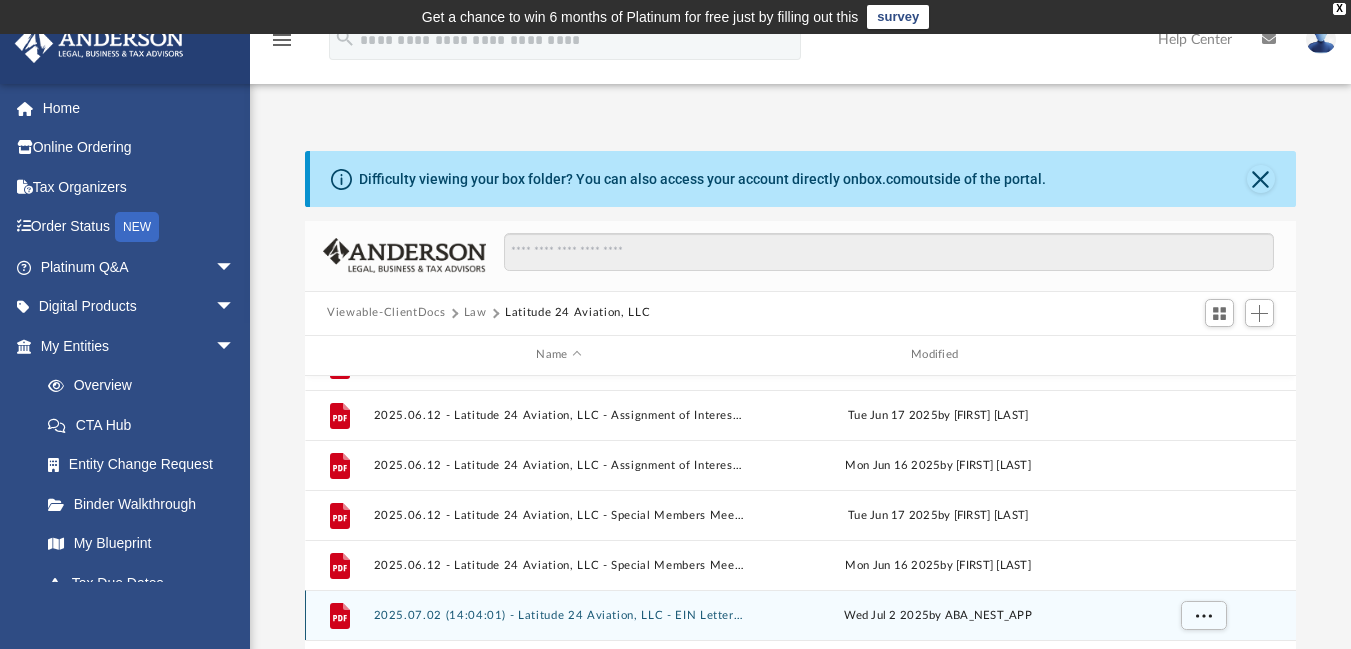 click on "2025.07.02 (14:04:01) - Latitude 24 Aviation, LLC - EIN Letter from IRS.pdf" at bounding box center [559, 614] 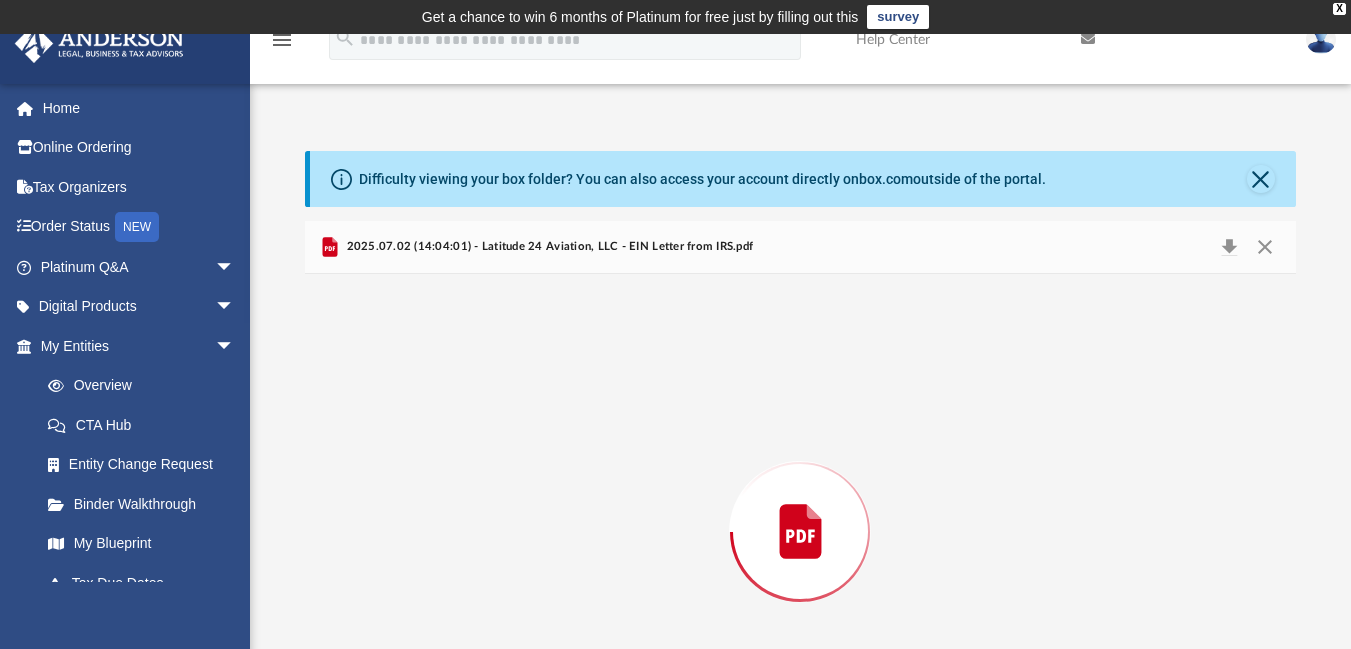 scroll, scrollTop: 141, scrollLeft: 0, axis: vertical 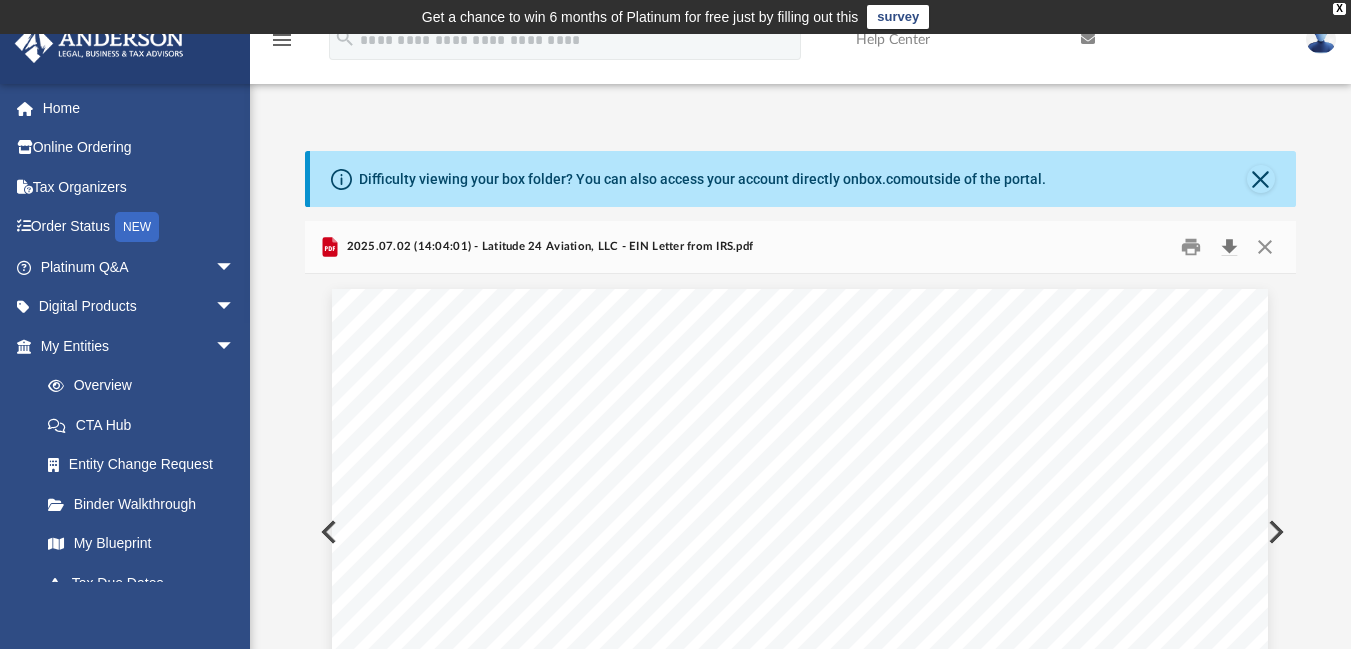 click at bounding box center [1229, 246] 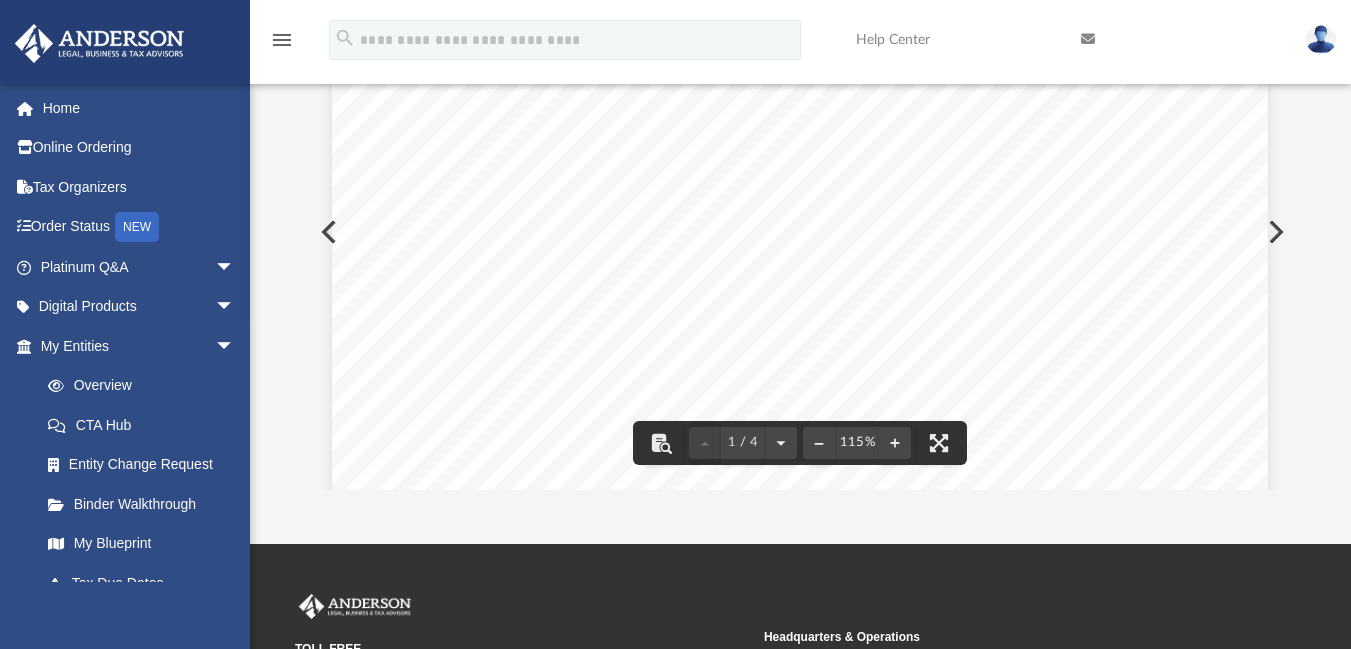 scroll, scrollTop: 0, scrollLeft: 0, axis: both 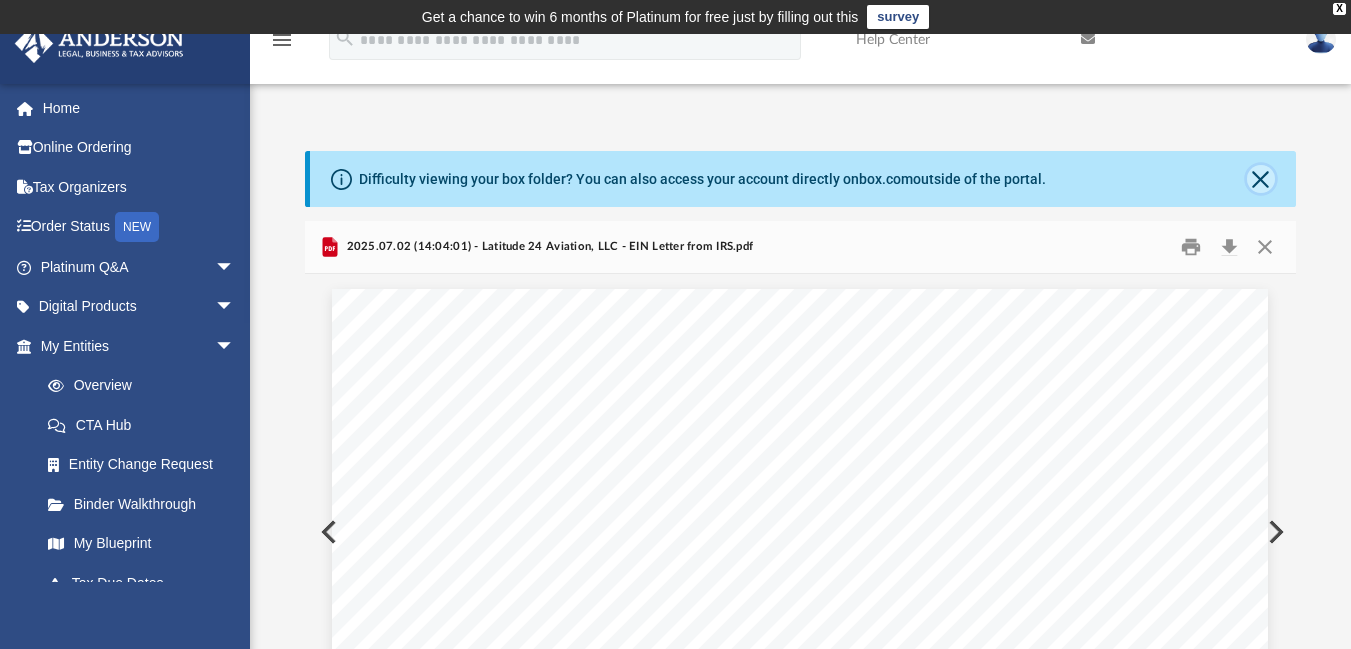 click 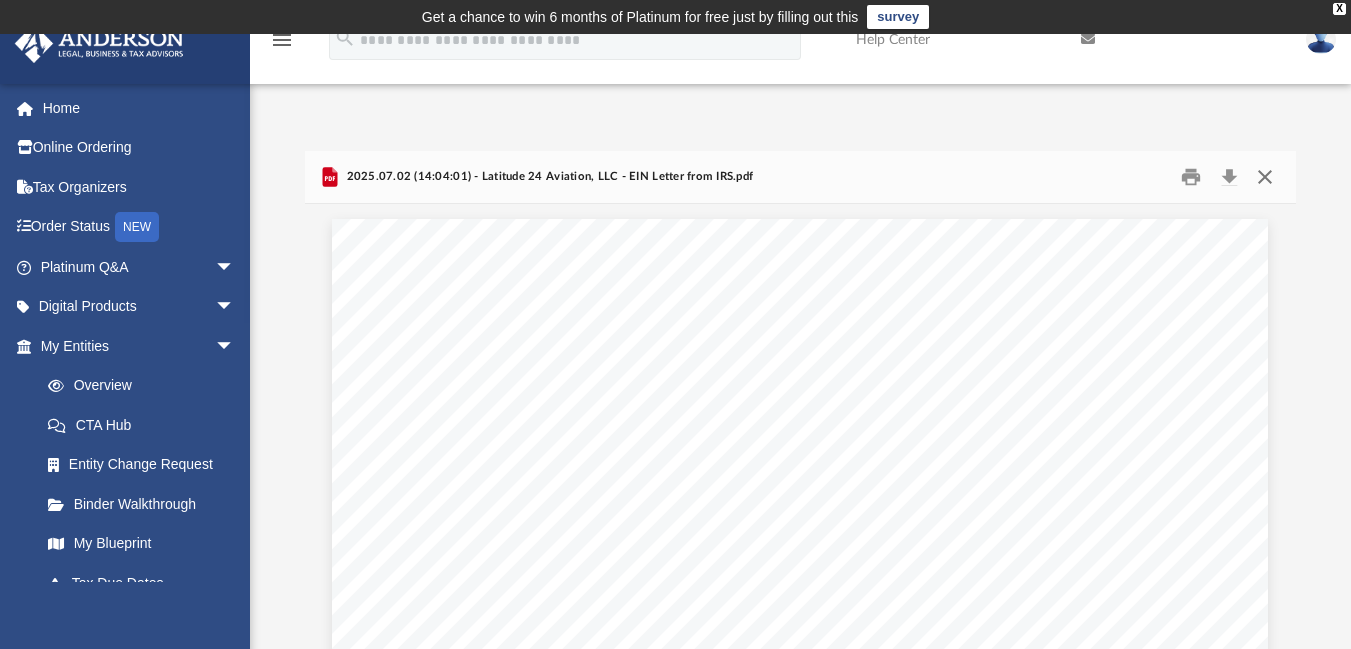 click at bounding box center [1265, 176] 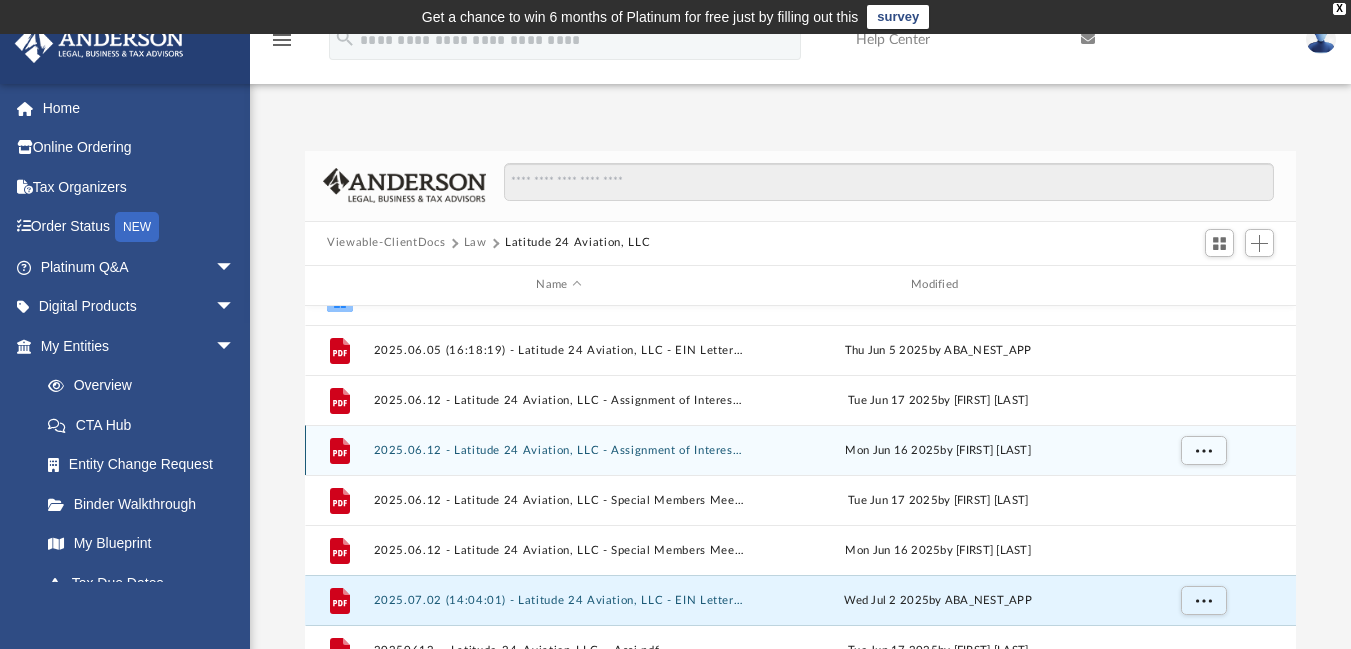 scroll, scrollTop: 0, scrollLeft: 0, axis: both 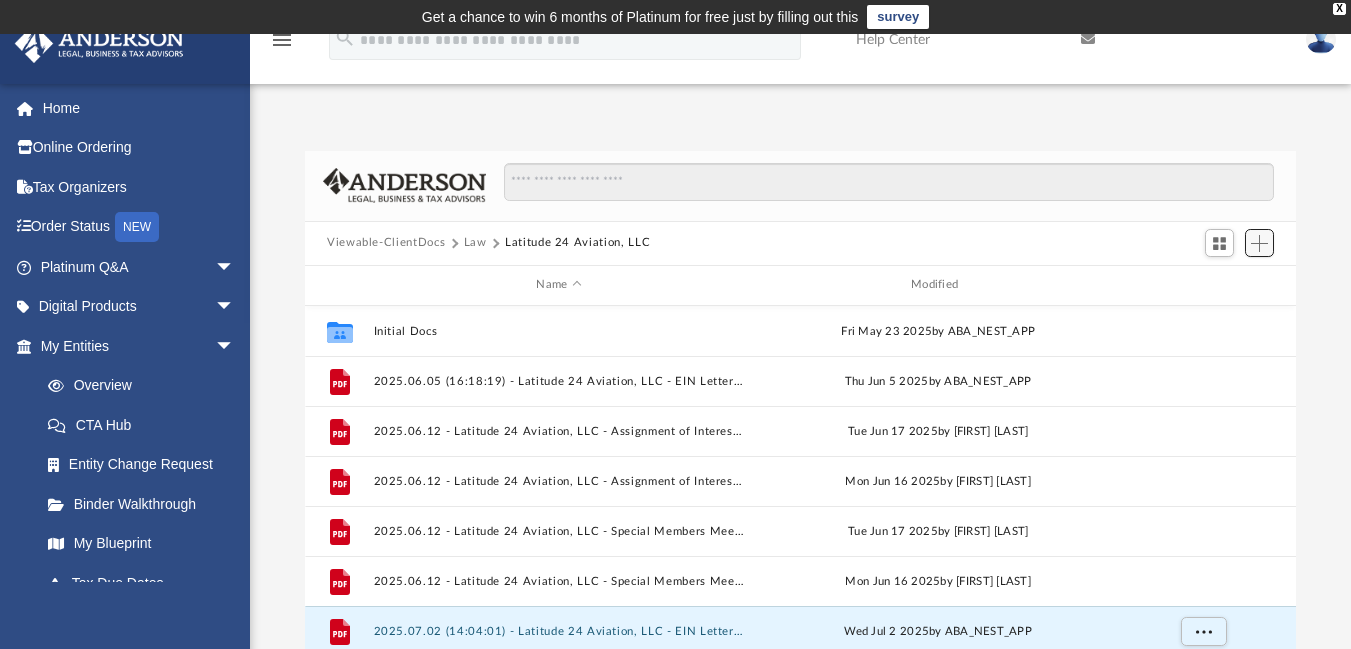 click at bounding box center (1259, 243) 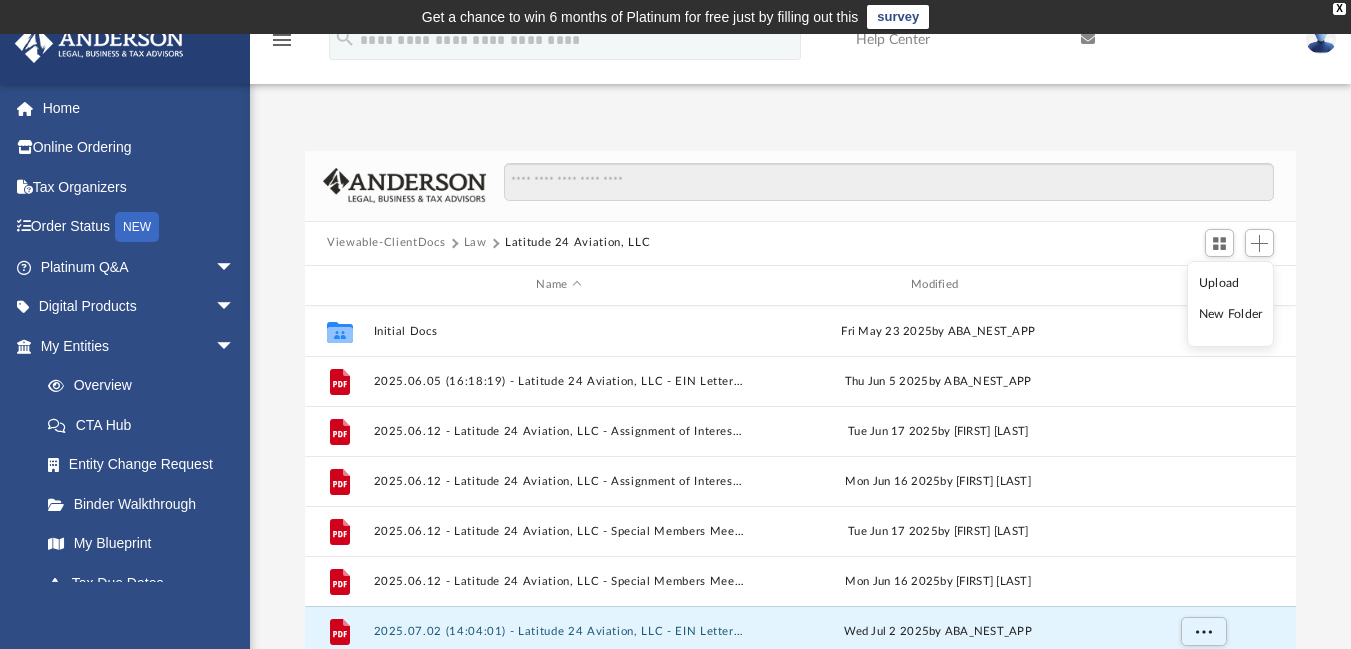 click on "Upload" at bounding box center (1231, 283) 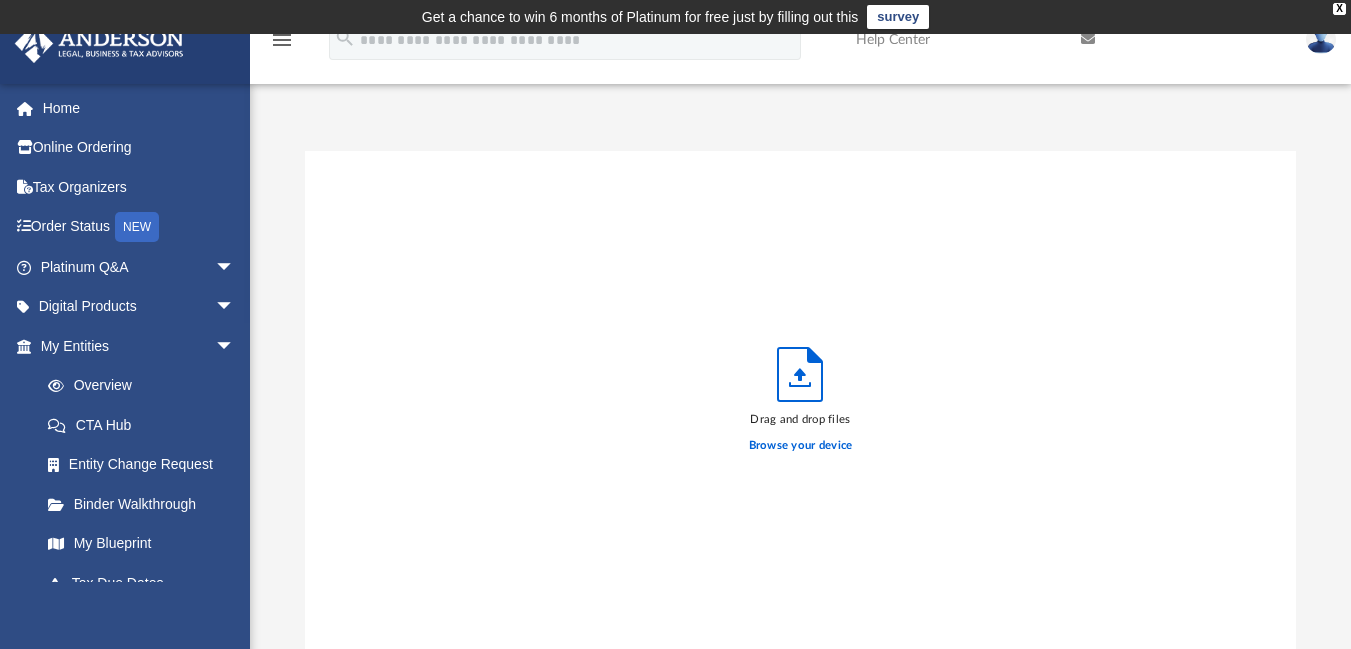scroll, scrollTop: 16, scrollLeft: 16, axis: both 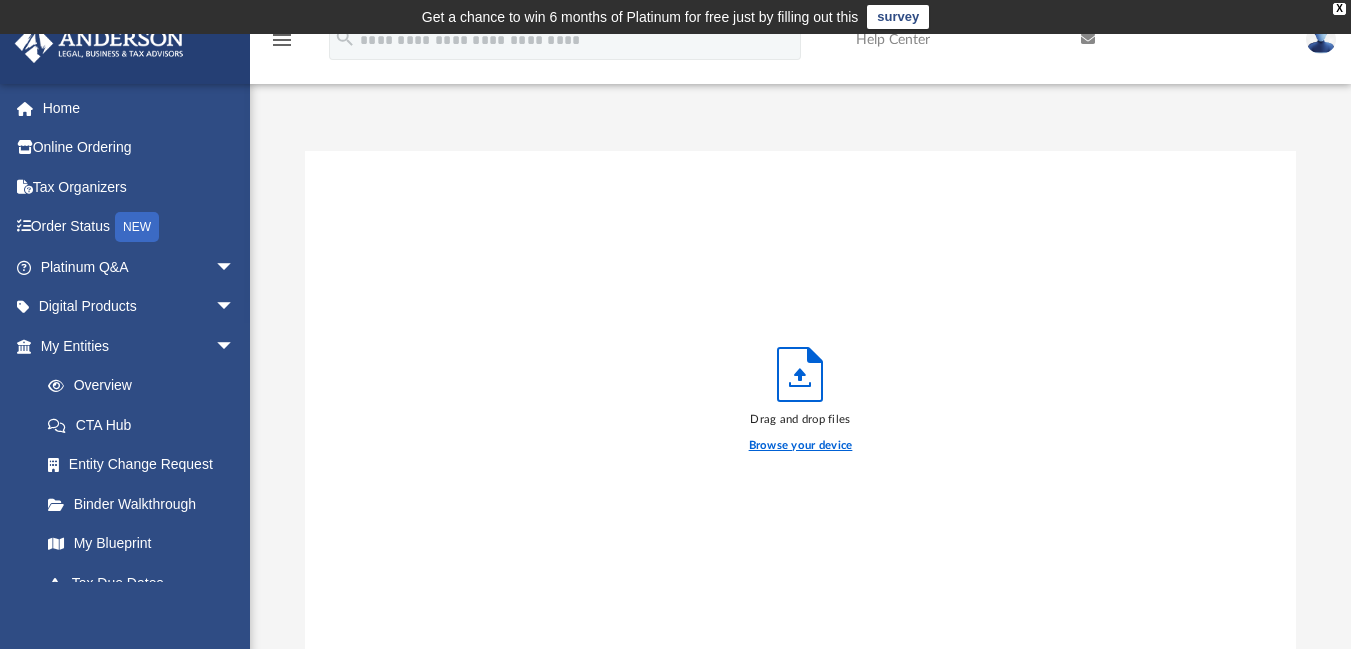 click on "Browse your device" at bounding box center (801, 446) 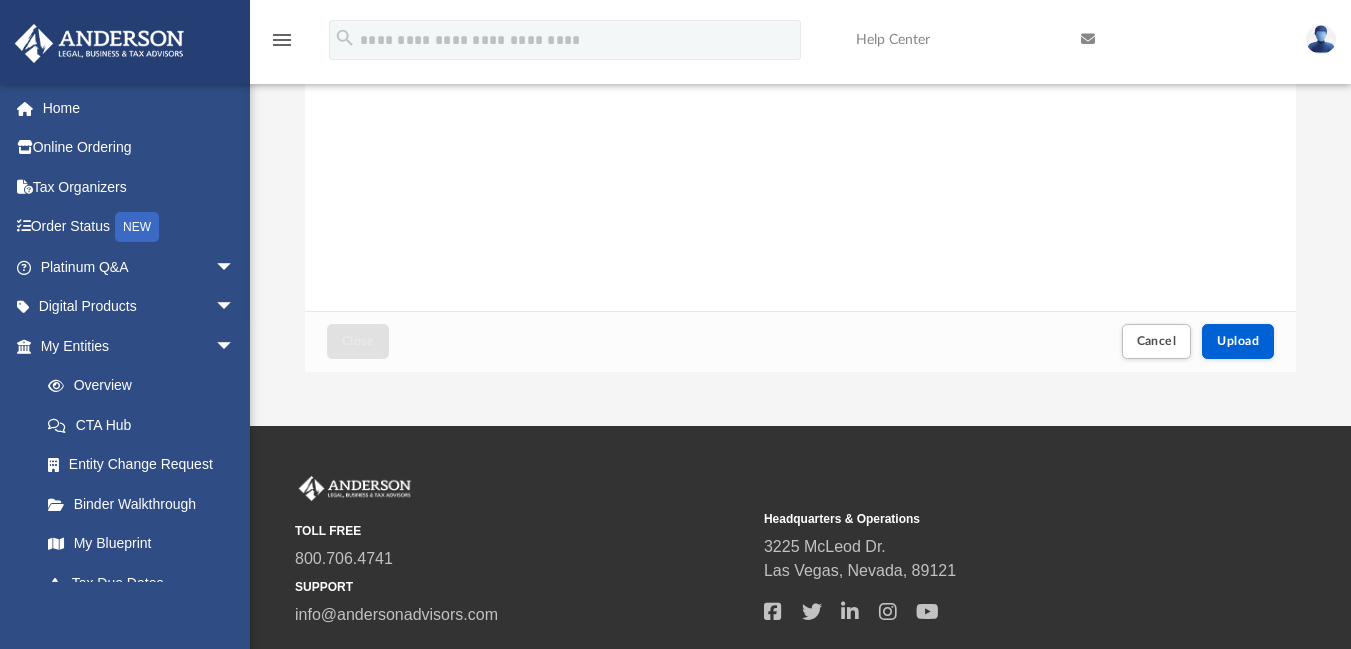 scroll, scrollTop: 400, scrollLeft: 0, axis: vertical 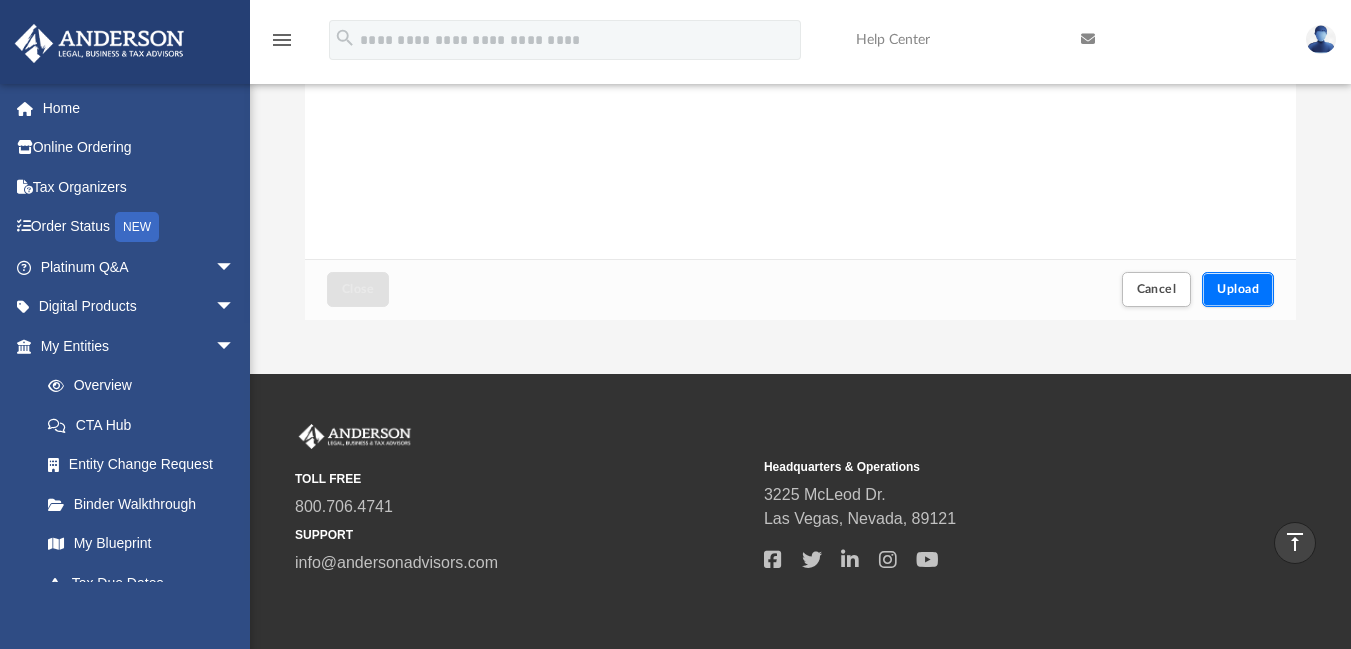 click on "Upload" at bounding box center (1238, 289) 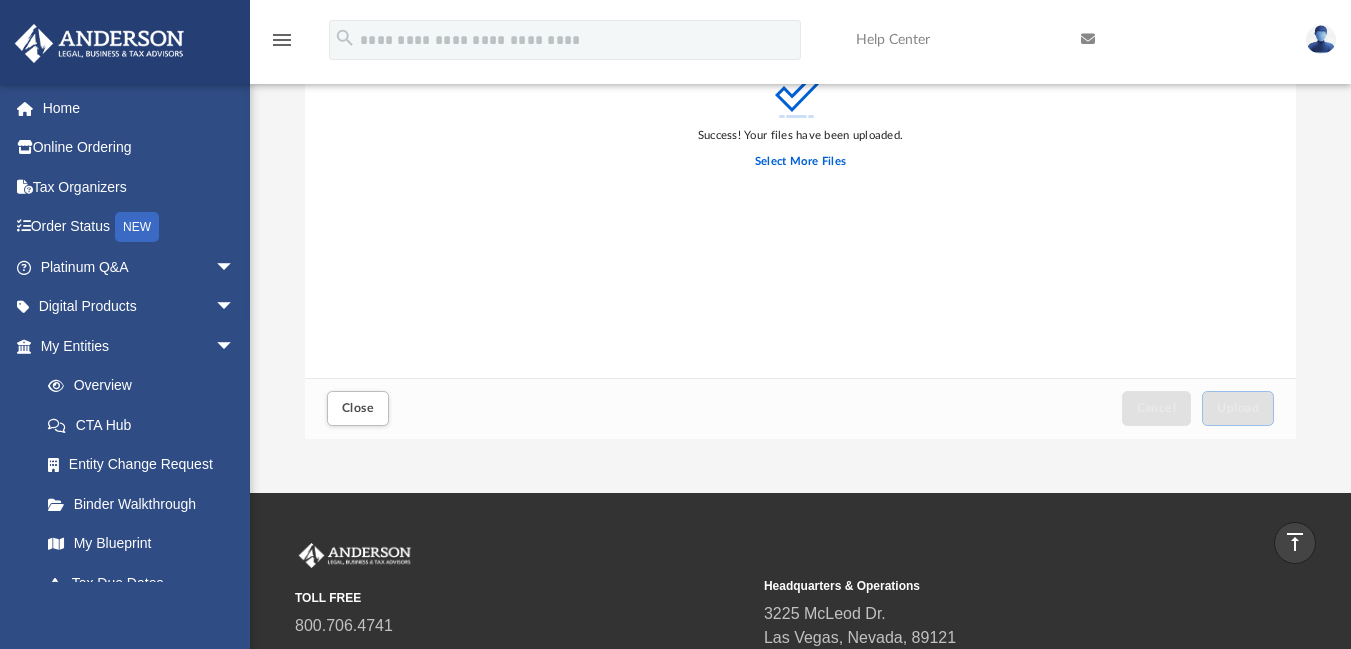 scroll, scrollTop: 0, scrollLeft: 0, axis: both 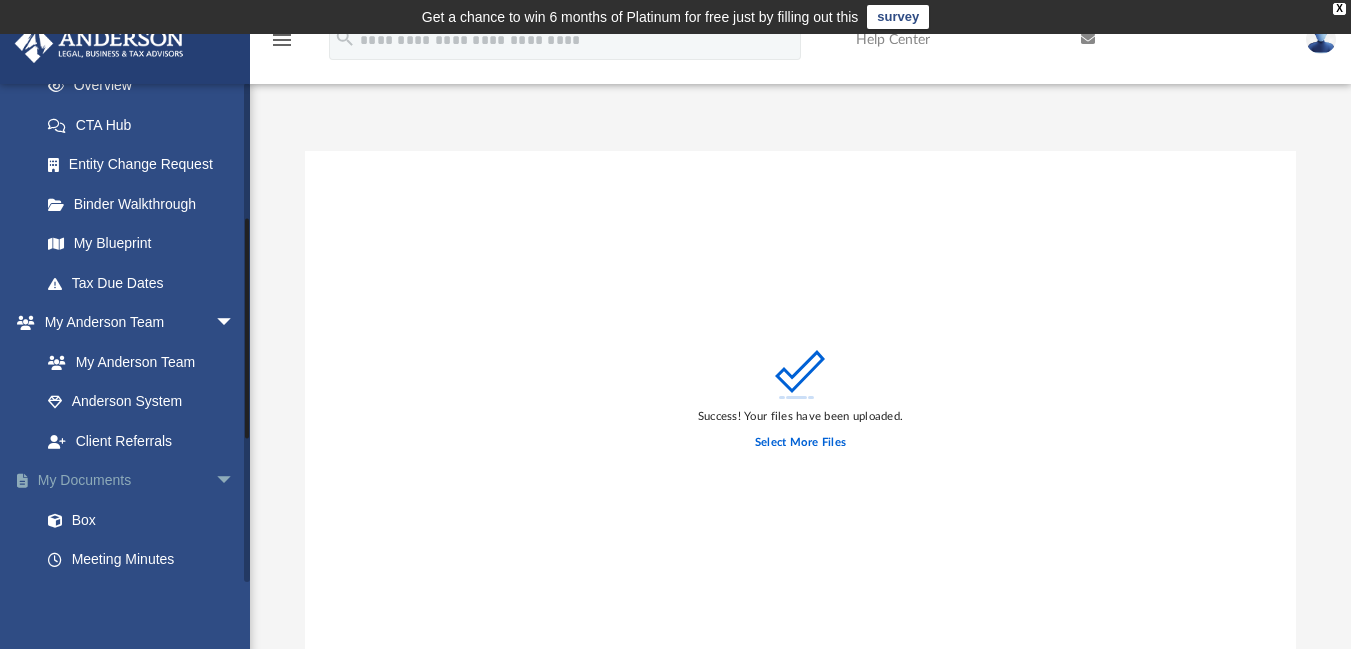click on "My Documents arrow_drop_down" at bounding box center (139, 481) 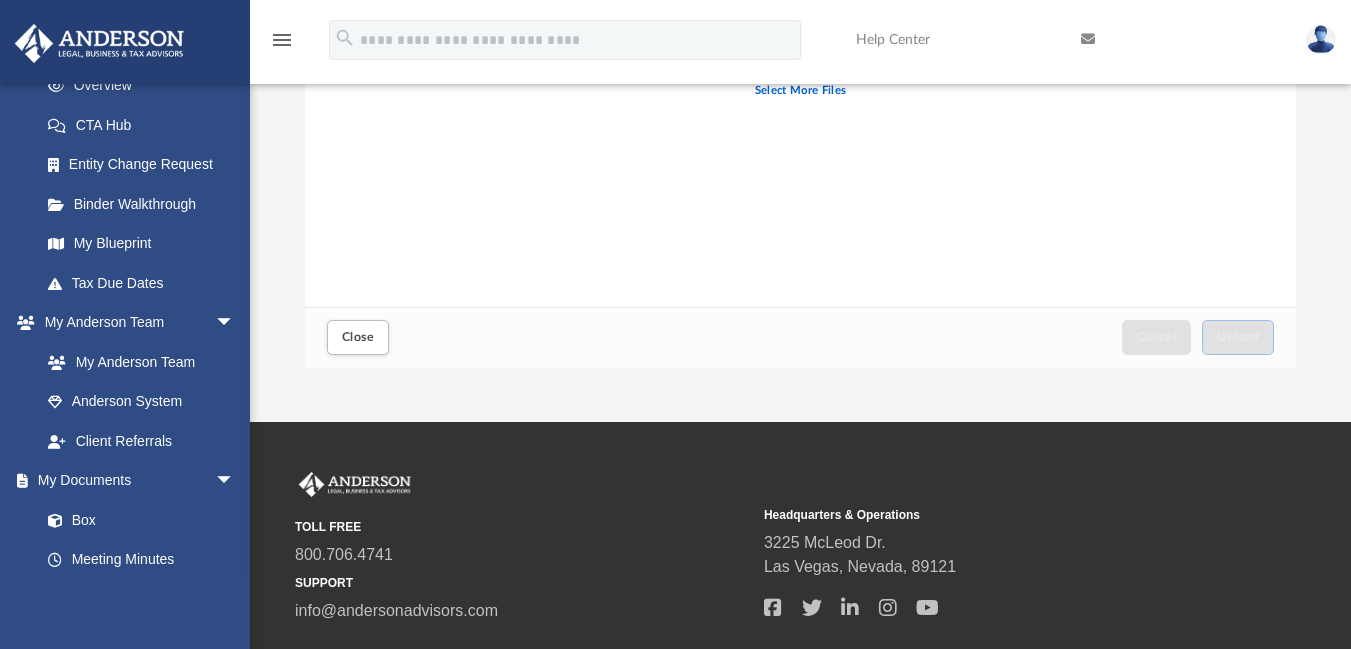 scroll, scrollTop: 400, scrollLeft: 0, axis: vertical 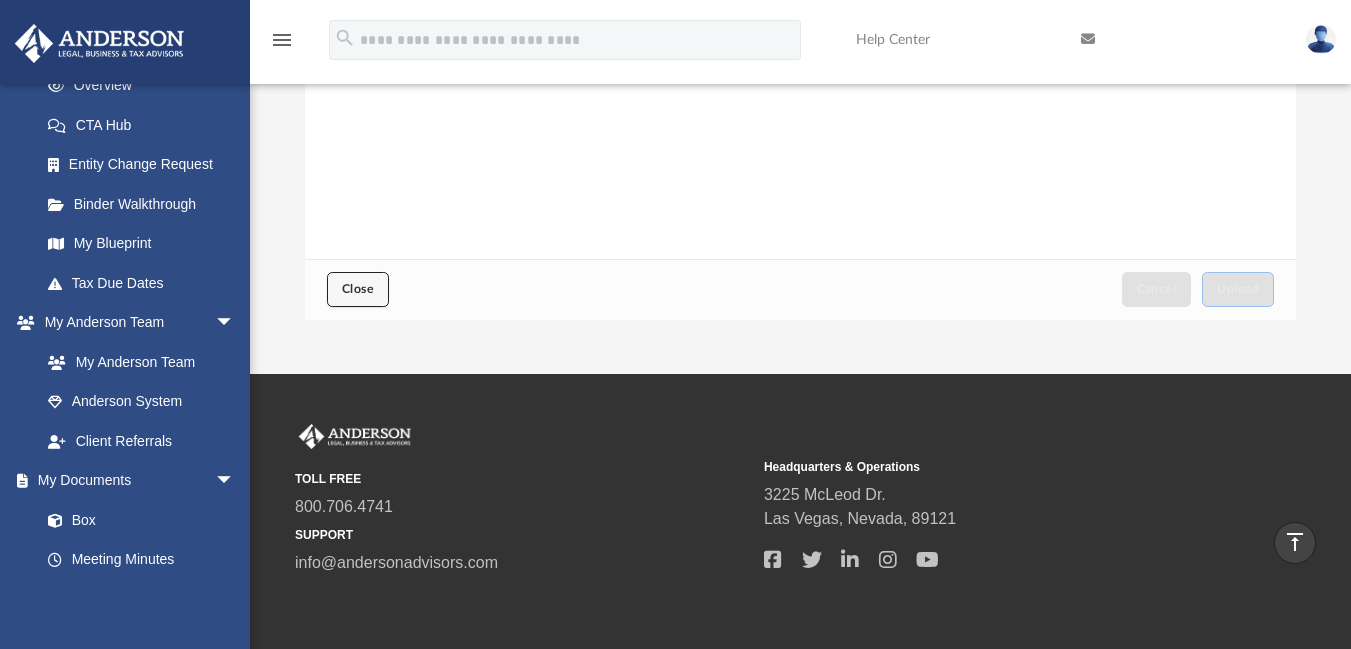 click on "Close" at bounding box center (358, 289) 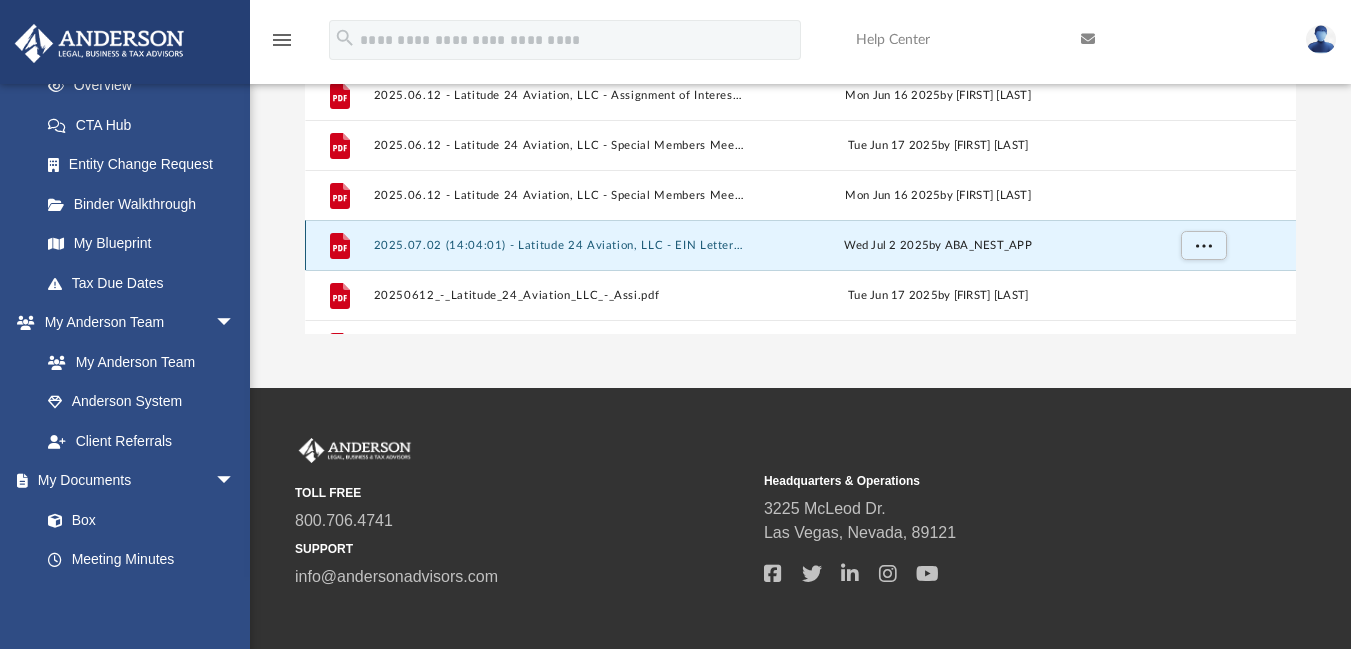 scroll, scrollTop: 400, scrollLeft: 0, axis: vertical 